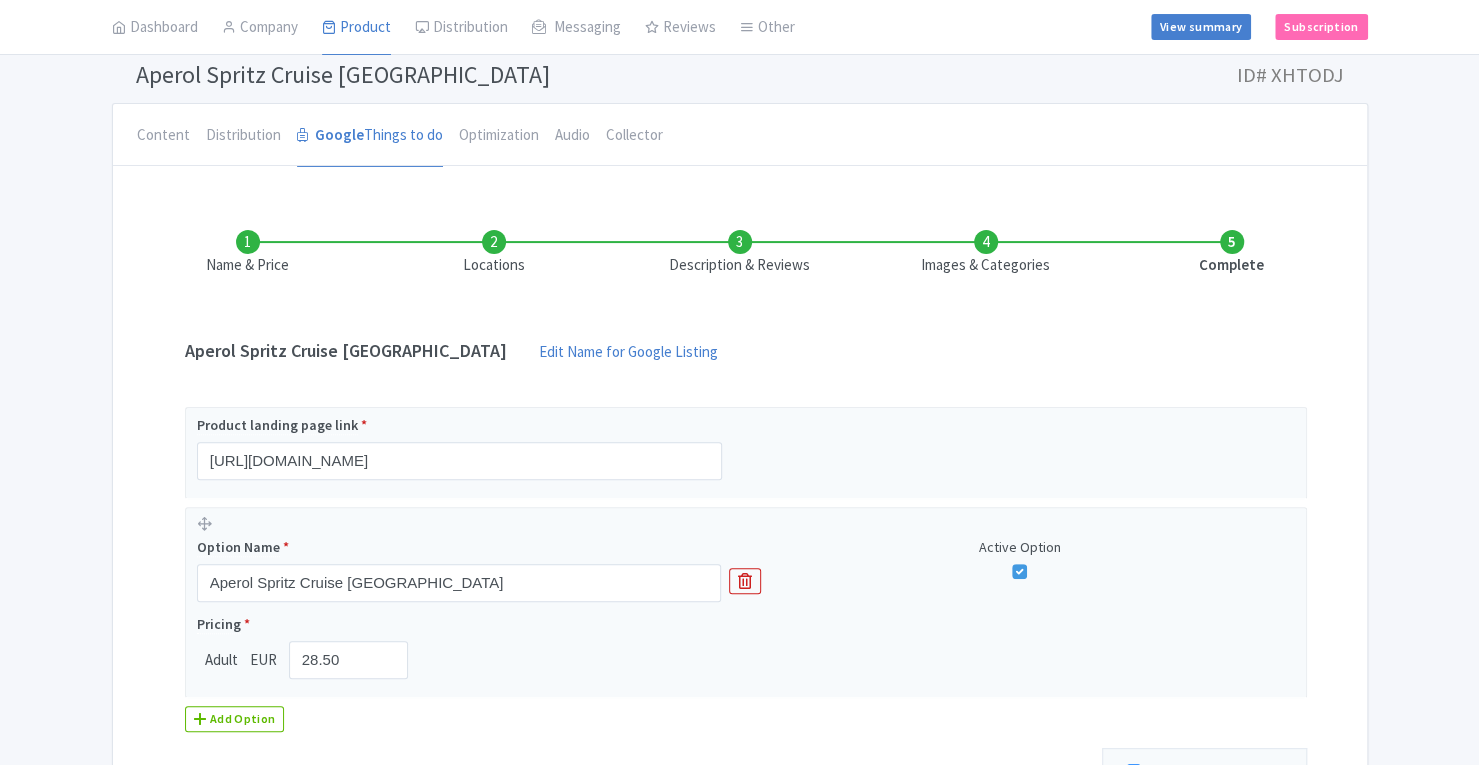 scroll, scrollTop: 148, scrollLeft: 0, axis: vertical 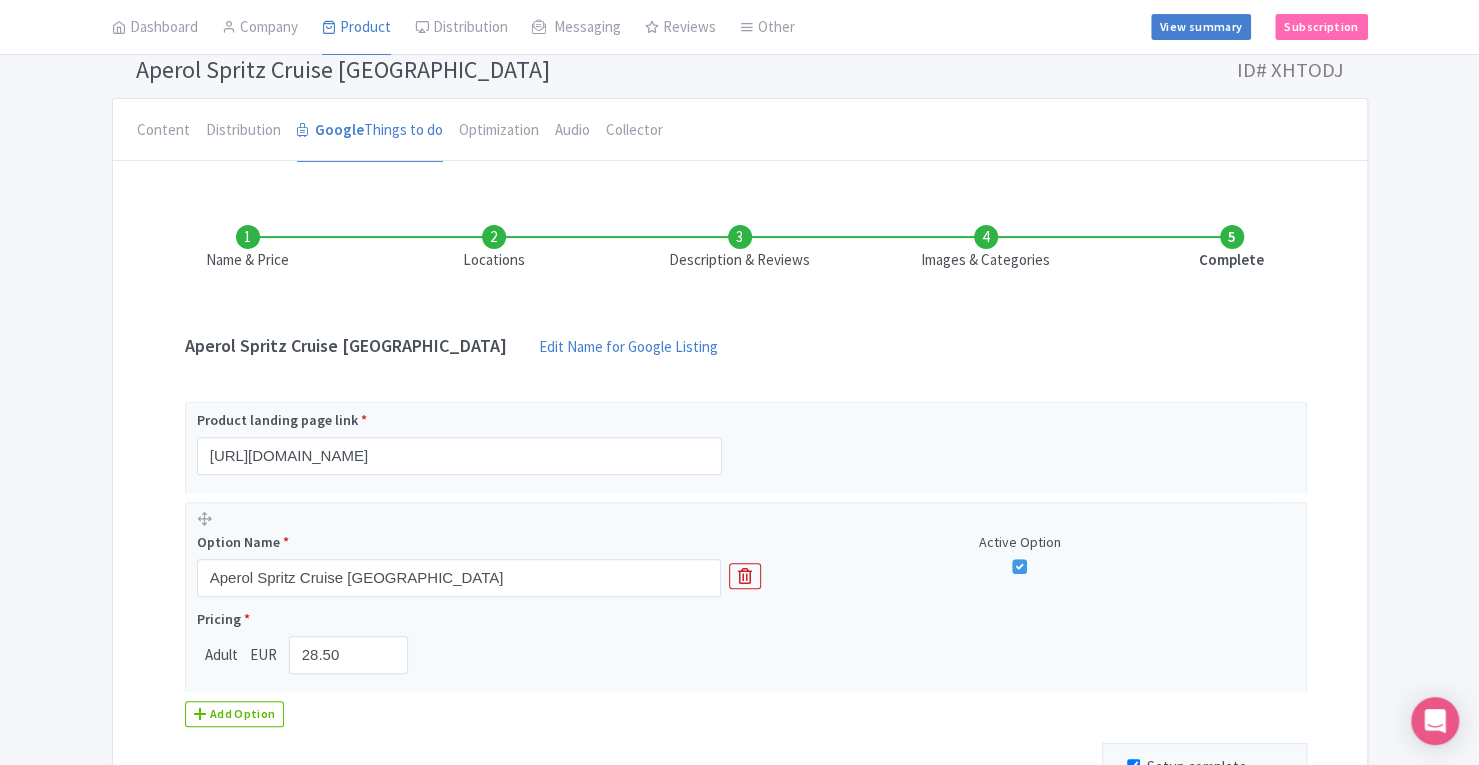 click on "Admin
Stromma
Profile
Users
Settings
Sign out
Dashboard
Company
SST Collector
Product
My Products
Image Library
Rate Sheets
Distribution
Manage Resellers
Manage Contacts
Product Listings
Listings Optimizer
Affiliate
Promotions
Messaging
Outbox
New Announcement
Manage Message Templates
Reviews
Review Dashboard
Manage
Analytics
AI Insights
Tools
Other
Help Documents
Connections
View All Magpie Products
Magpie Pricing
Set-up
View summary
Subscription
Enterprise Information
Email
Contact Support
Upgrade
Premium
Up to 10 Products
$69
Premium Plus
Up to 50 Products
$119
Enterprise
Request a quote
← Back to Products
Aperol Spritz Cruise Amsterdam
ID# XHTODJ" at bounding box center [739, 234] 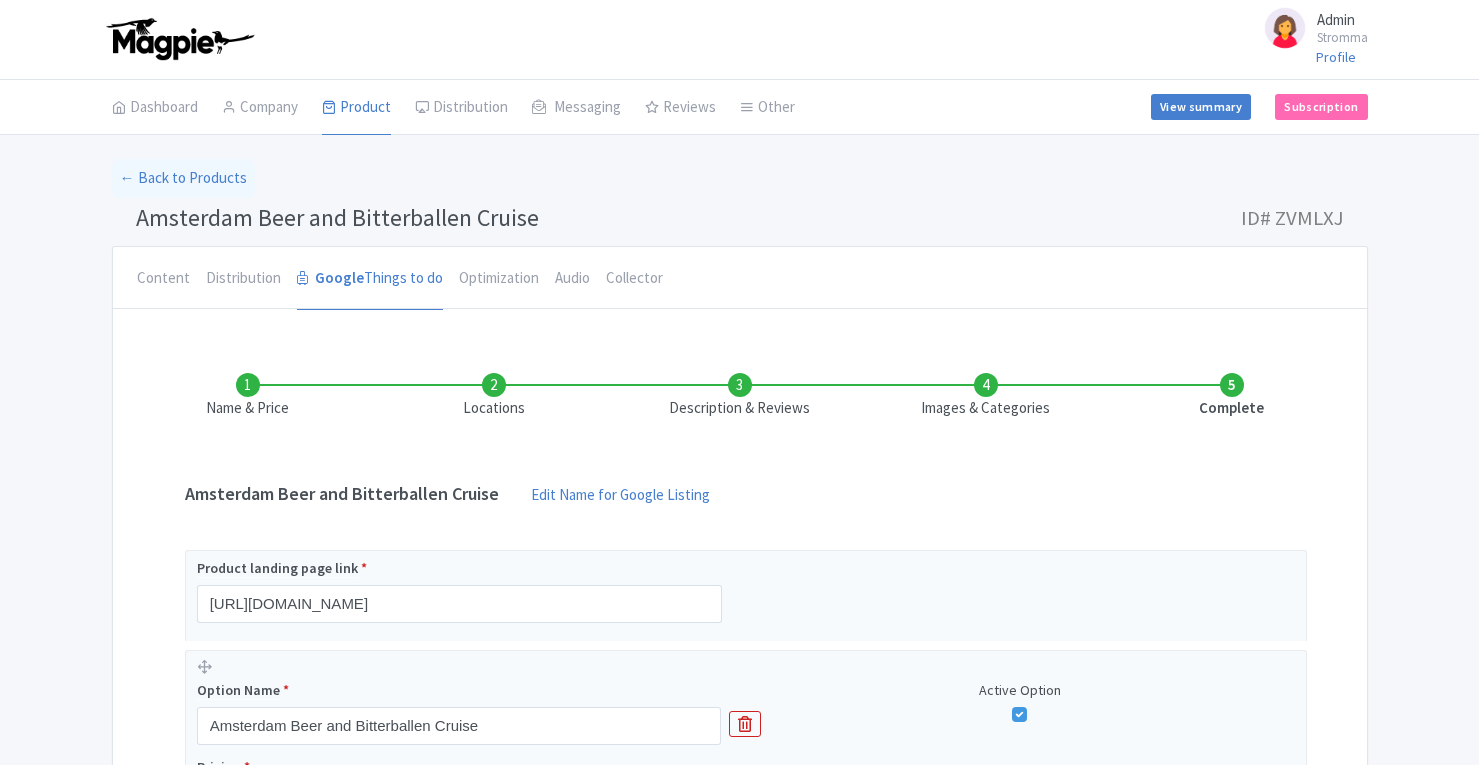 scroll, scrollTop: 0, scrollLeft: 0, axis: both 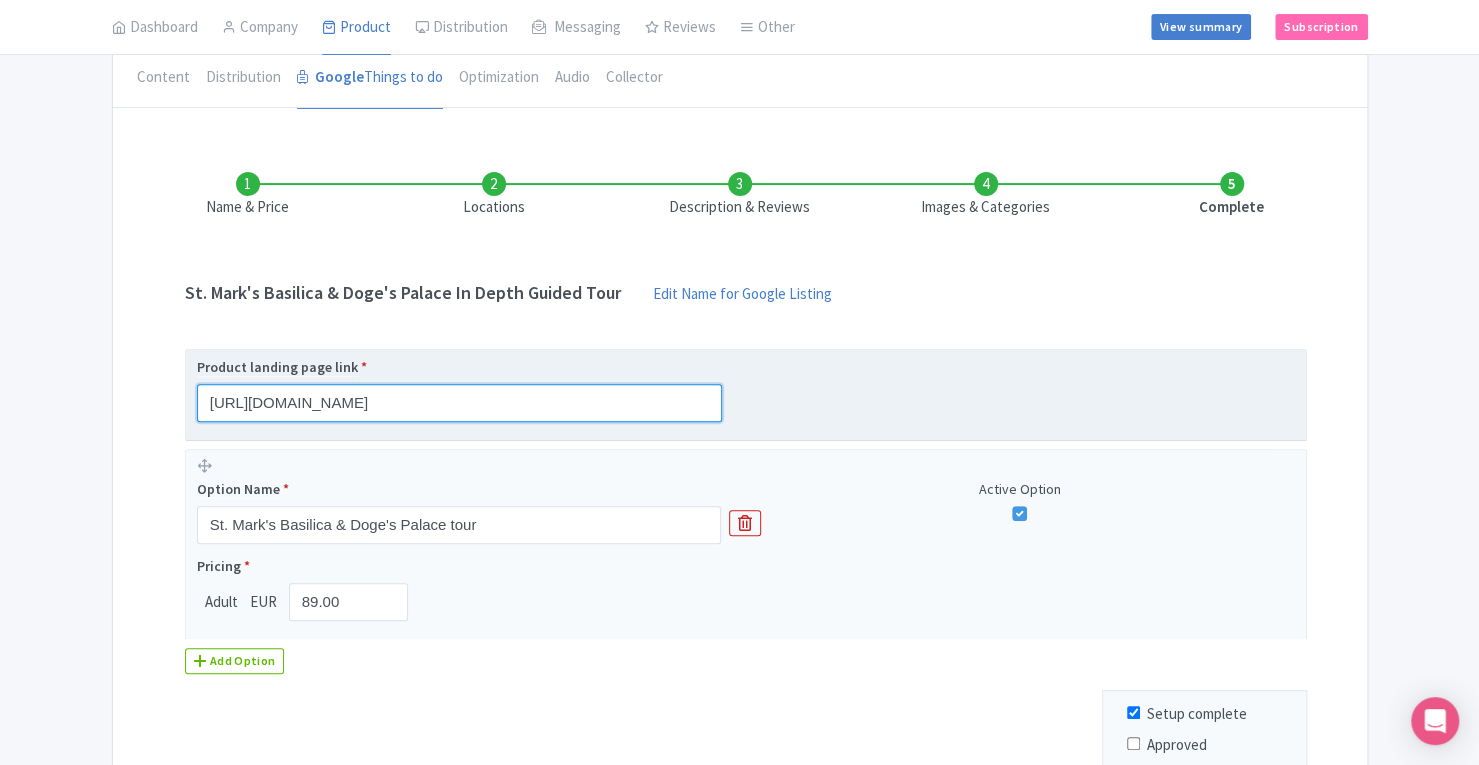 drag, startPoint x: 211, startPoint y: 395, endPoint x: 782, endPoint y: 409, distance: 571.17163 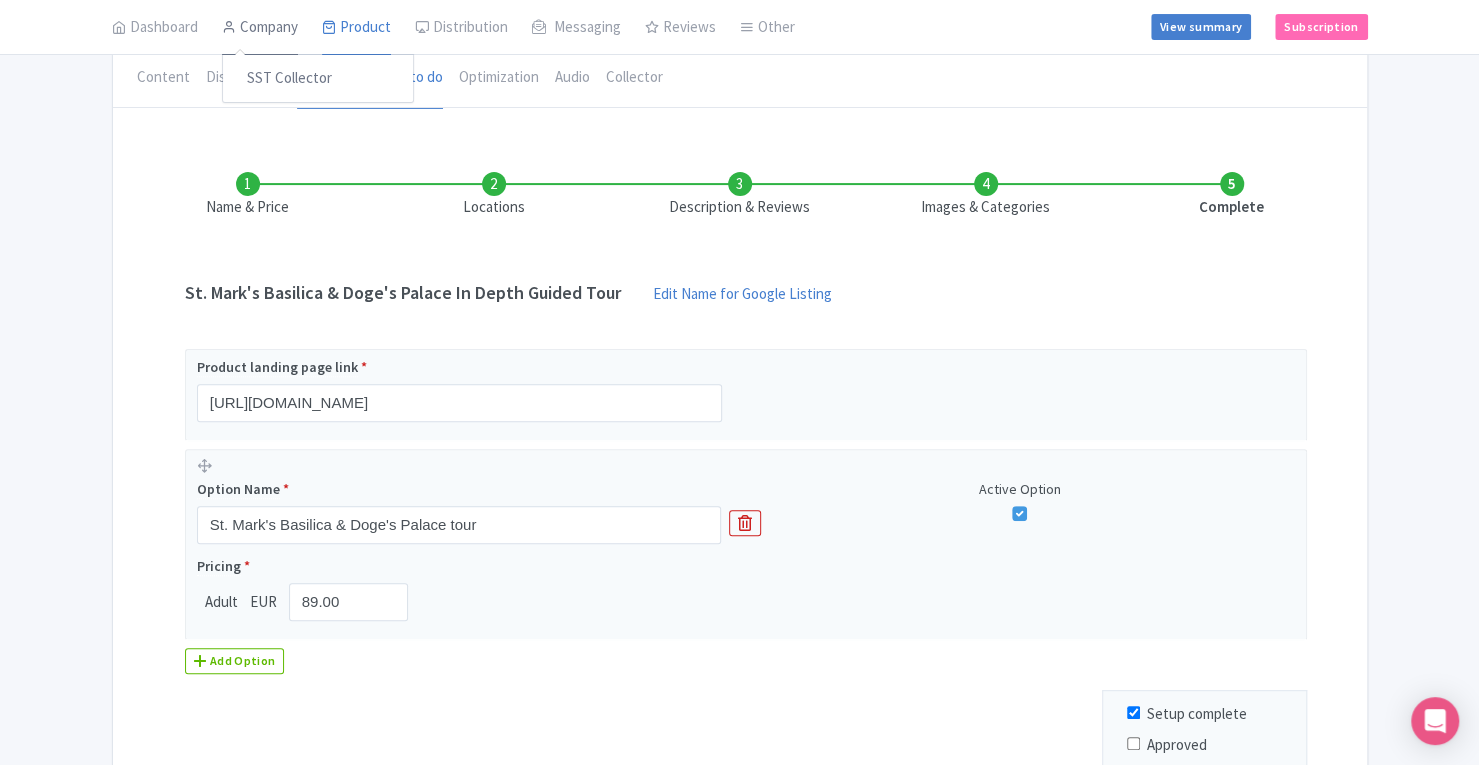 click on "Company" at bounding box center [260, 28] 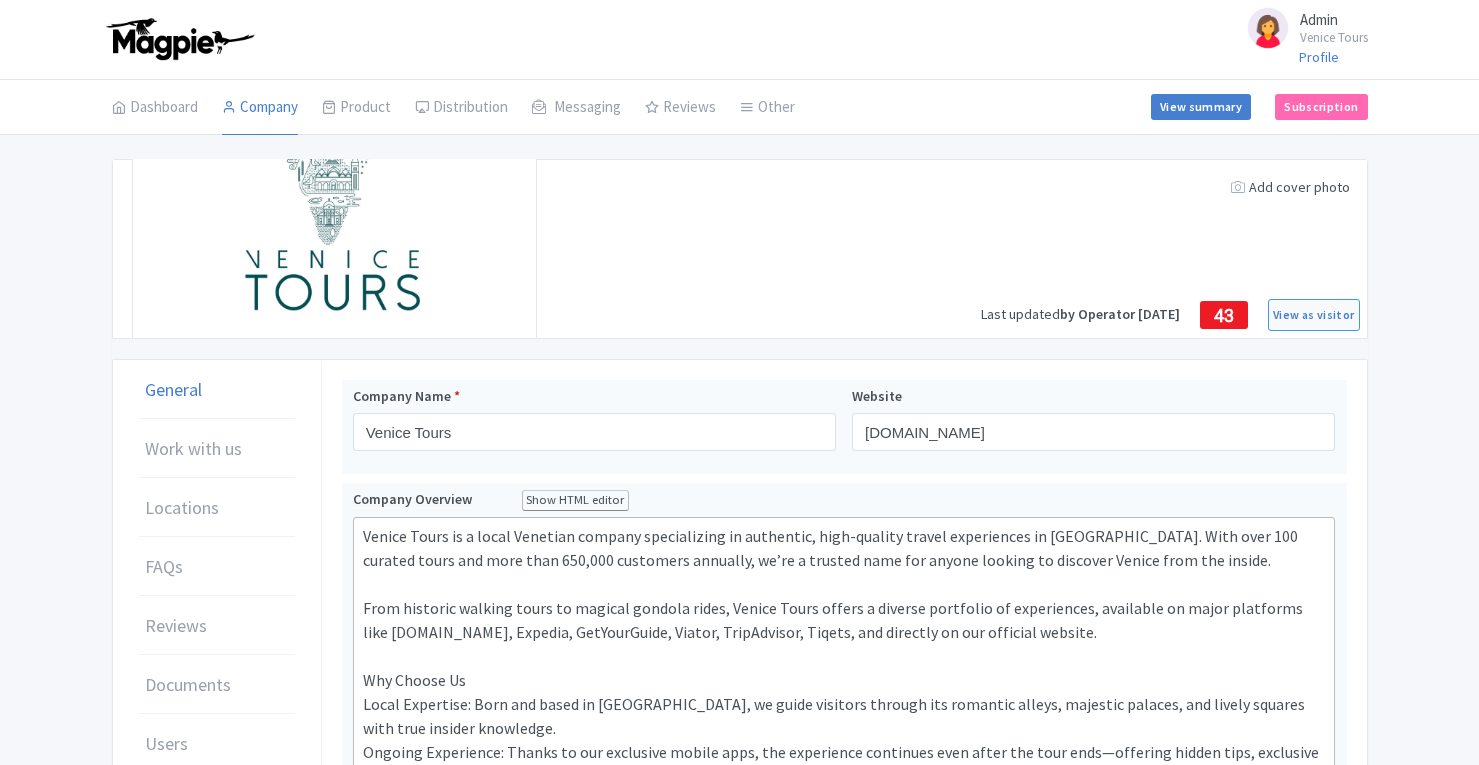 scroll, scrollTop: 0, scrollLeft: 0, axis: both 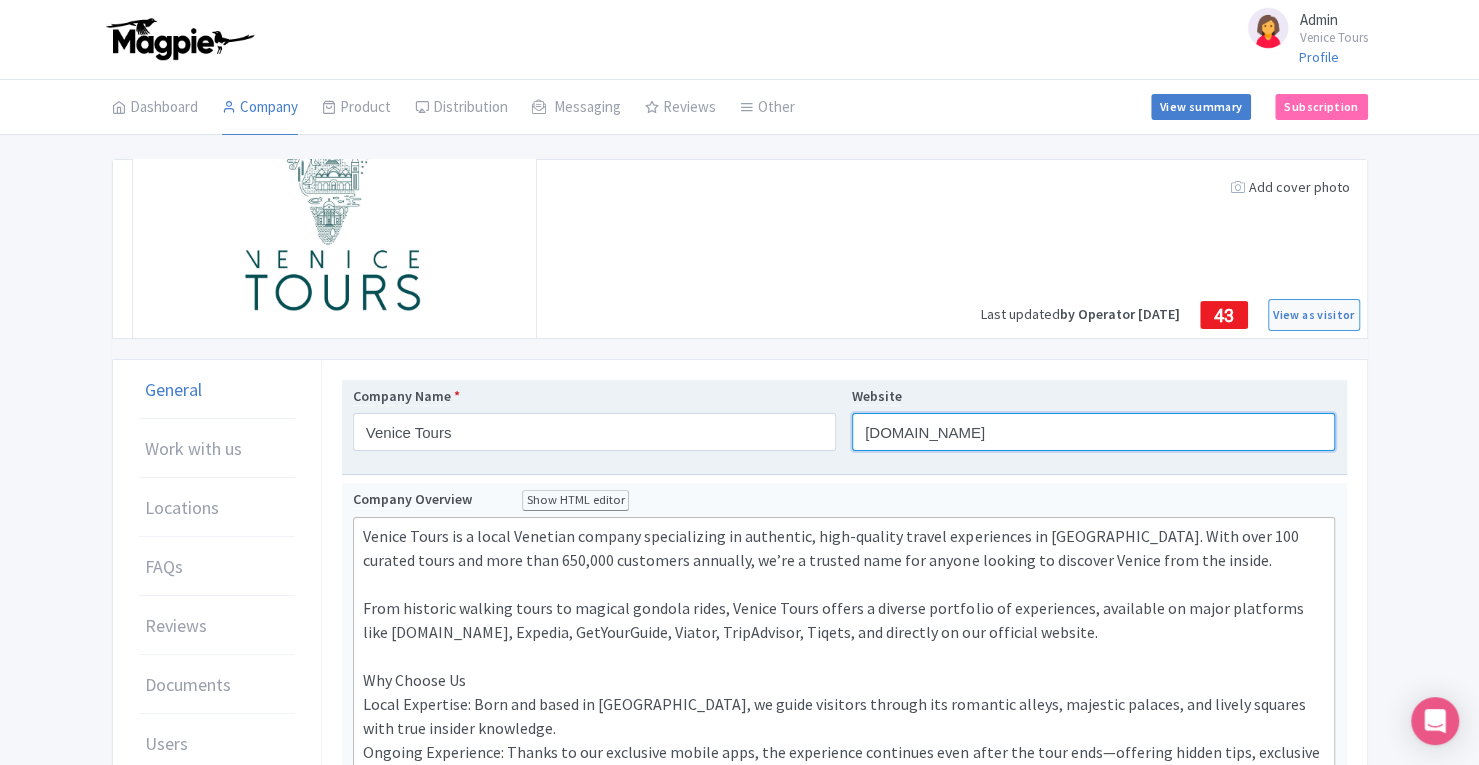 drag, startPoint x: 857, startPoint y: 430, endPoint x: 1008, endPoint y: 423, distance: 151.16217 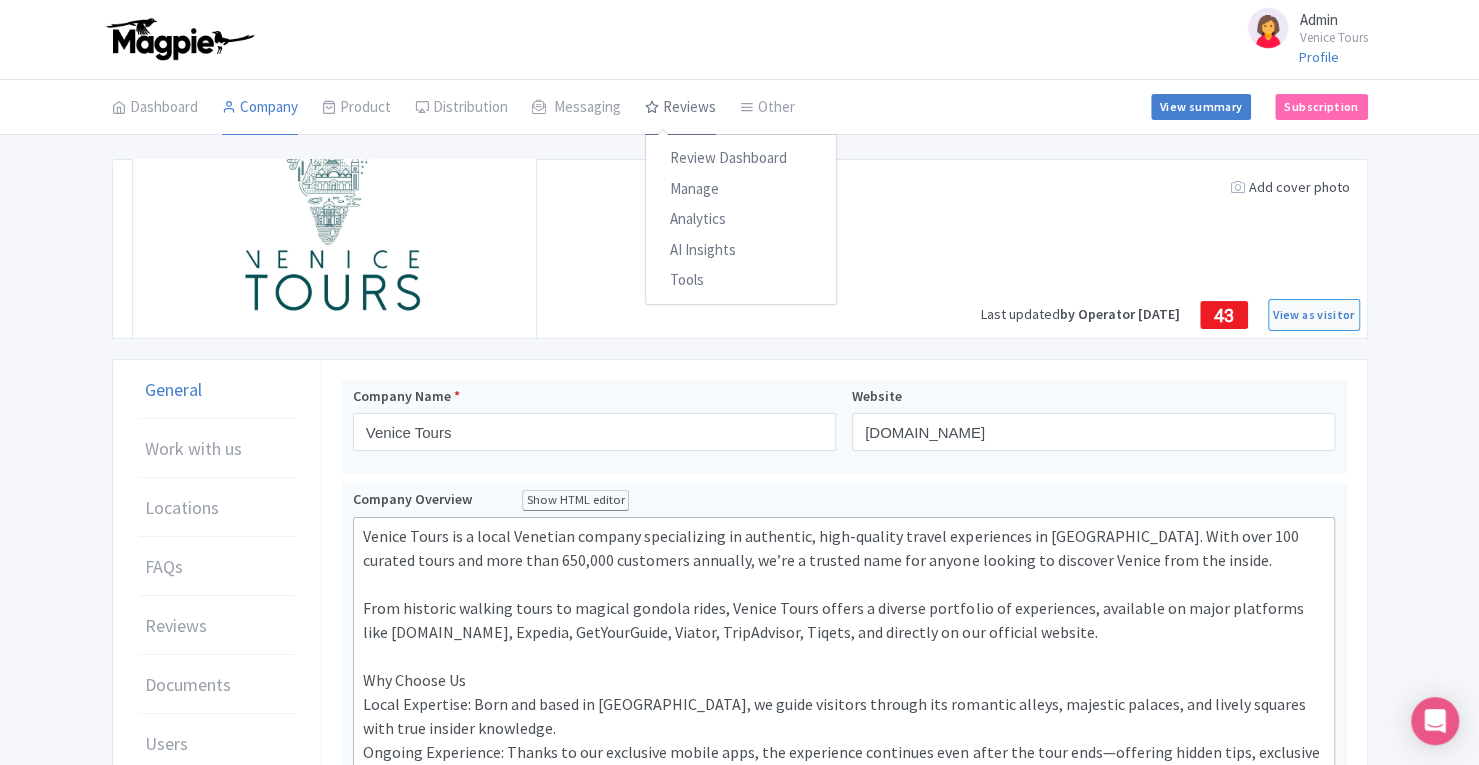 click on "Reviews" at bounding box center (680, 108) 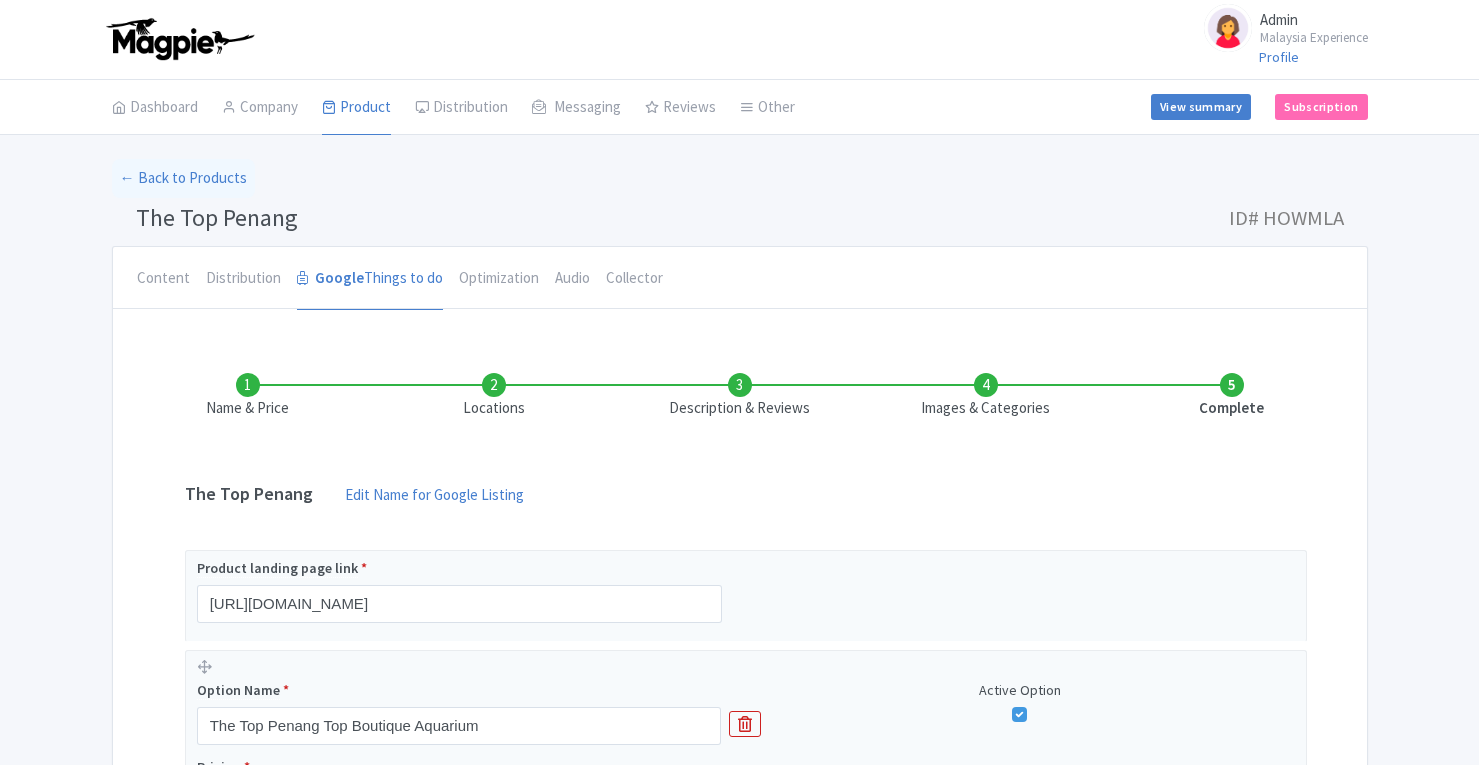 scroll, scrollTop: 0, scrollLeft: 0, axis: both 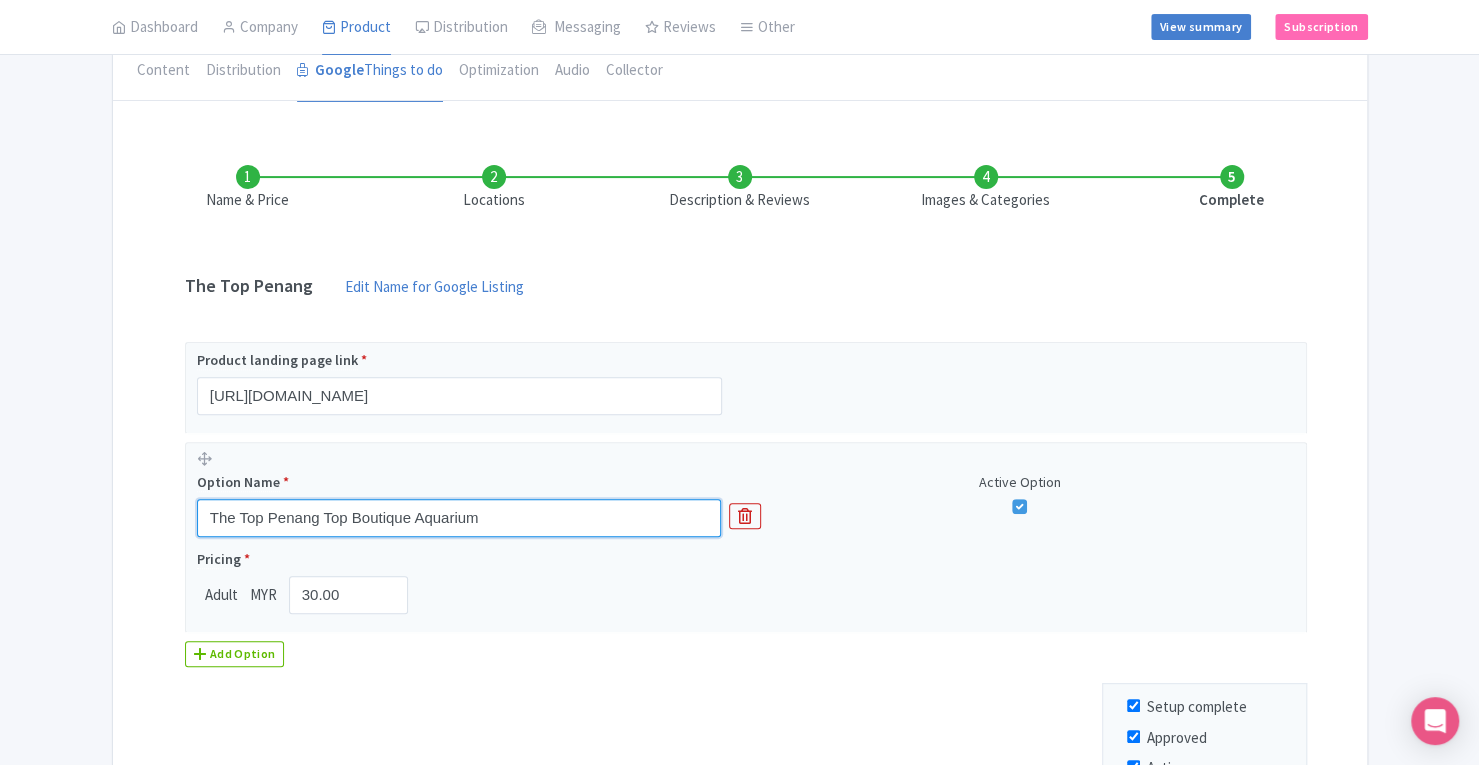drag, startPoint x: 526, startPoint y: 515, endPoint x: 0, endPoint y: 561, distance: 528.00757 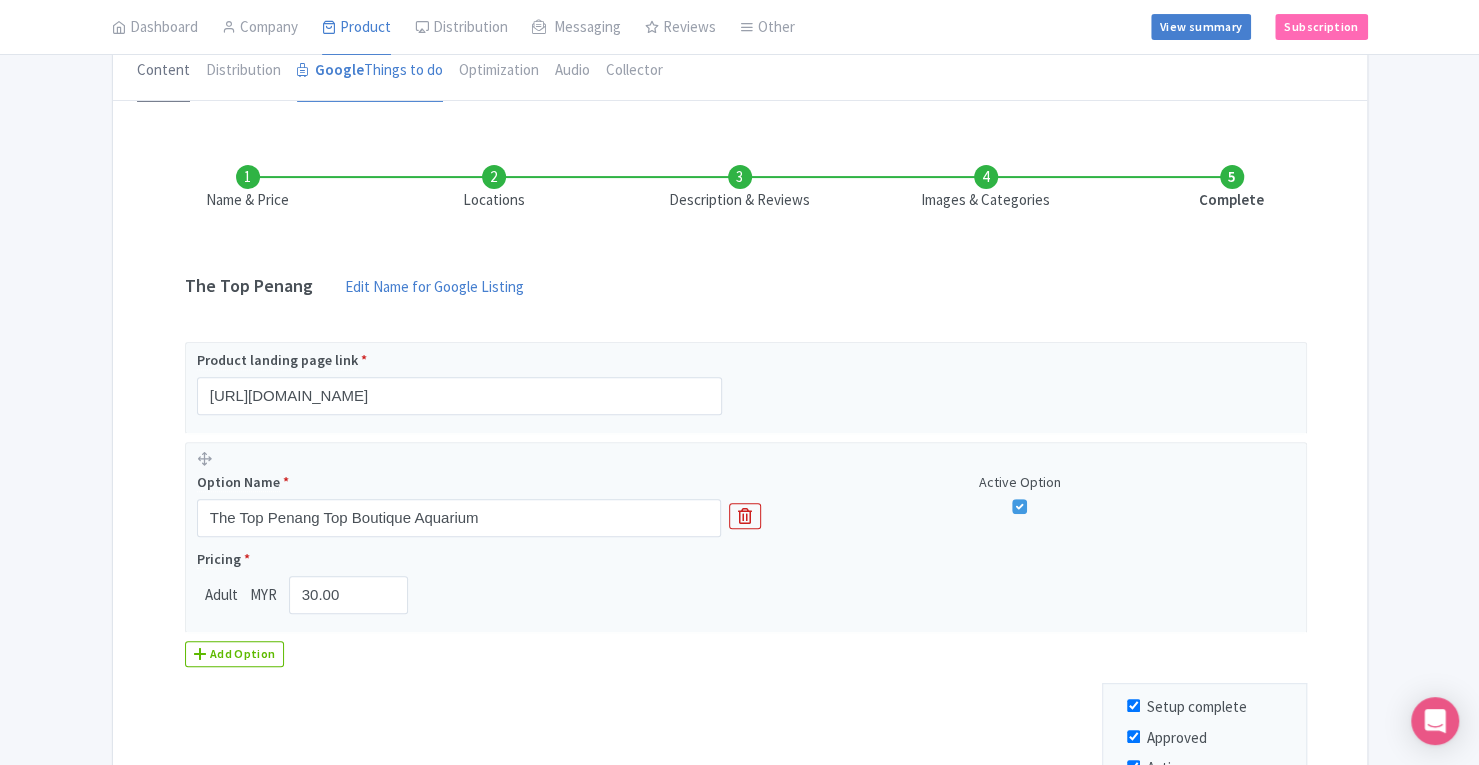 click on "Content" at bounding box center (163, 71) 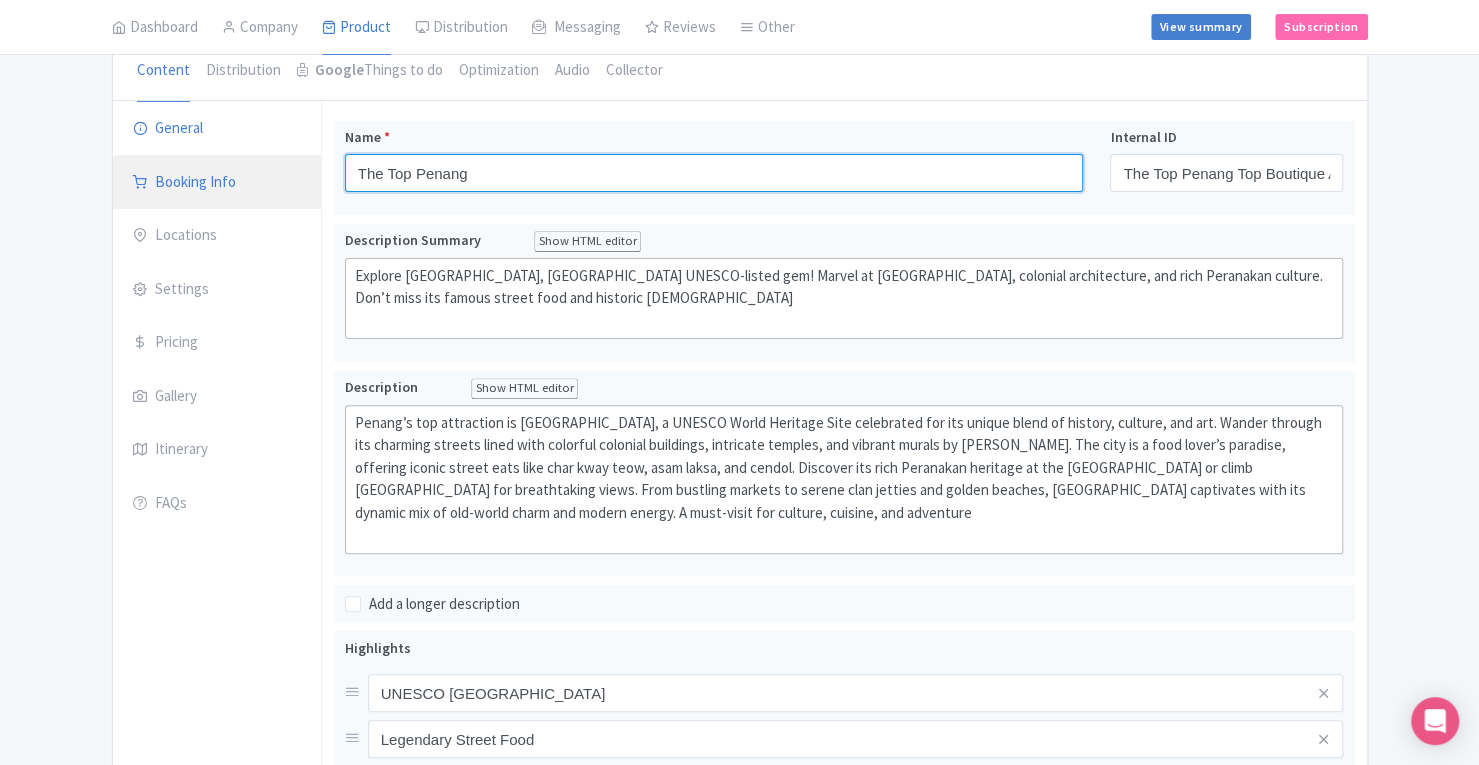 drag, startPoint x: 519, startPoint y: 173, endPoint x: 277, endPoint y: 167, distance: 242.07437 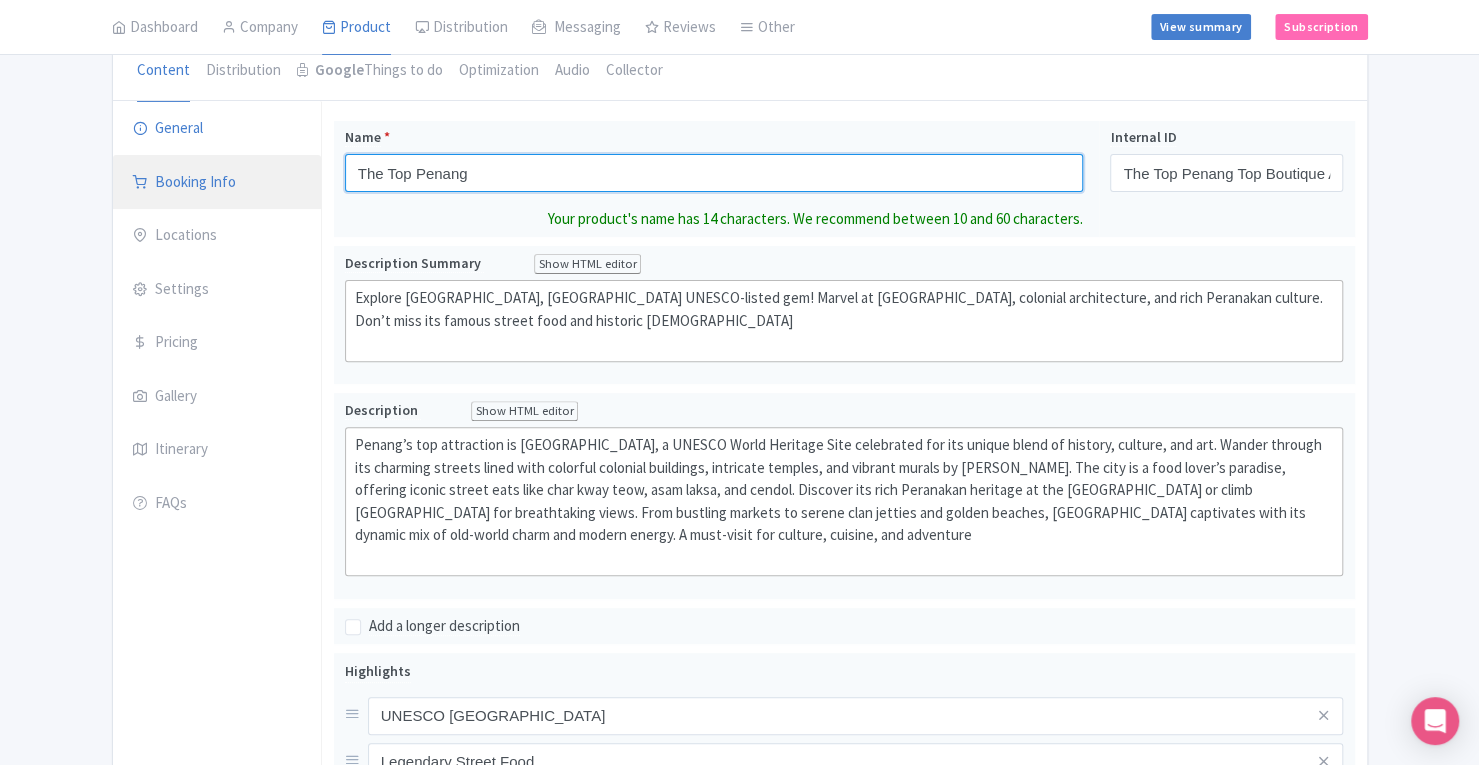 paste on "Top Boutique Aquarium" 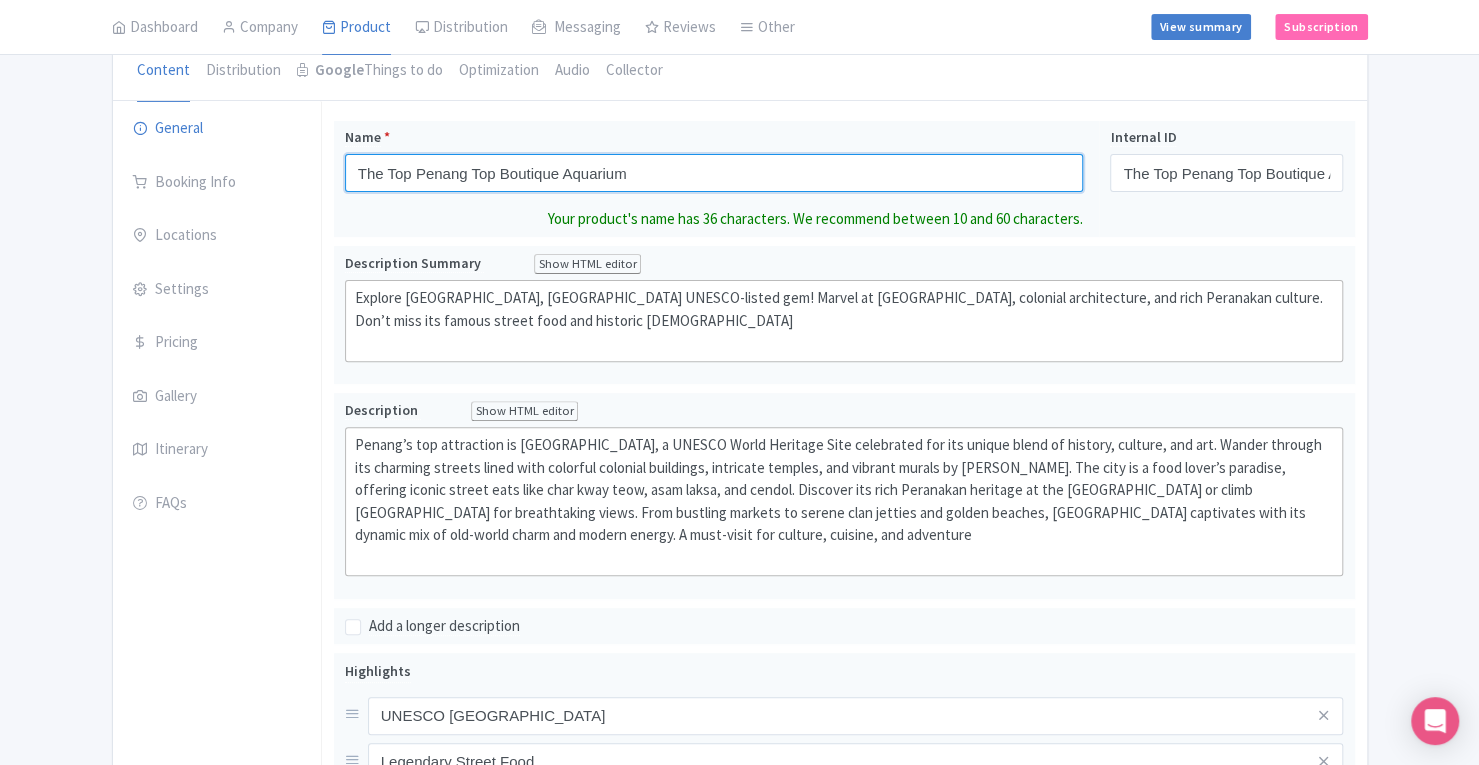 scroll, scrollTop: 842, scrollLeft: 0, axis: vertical 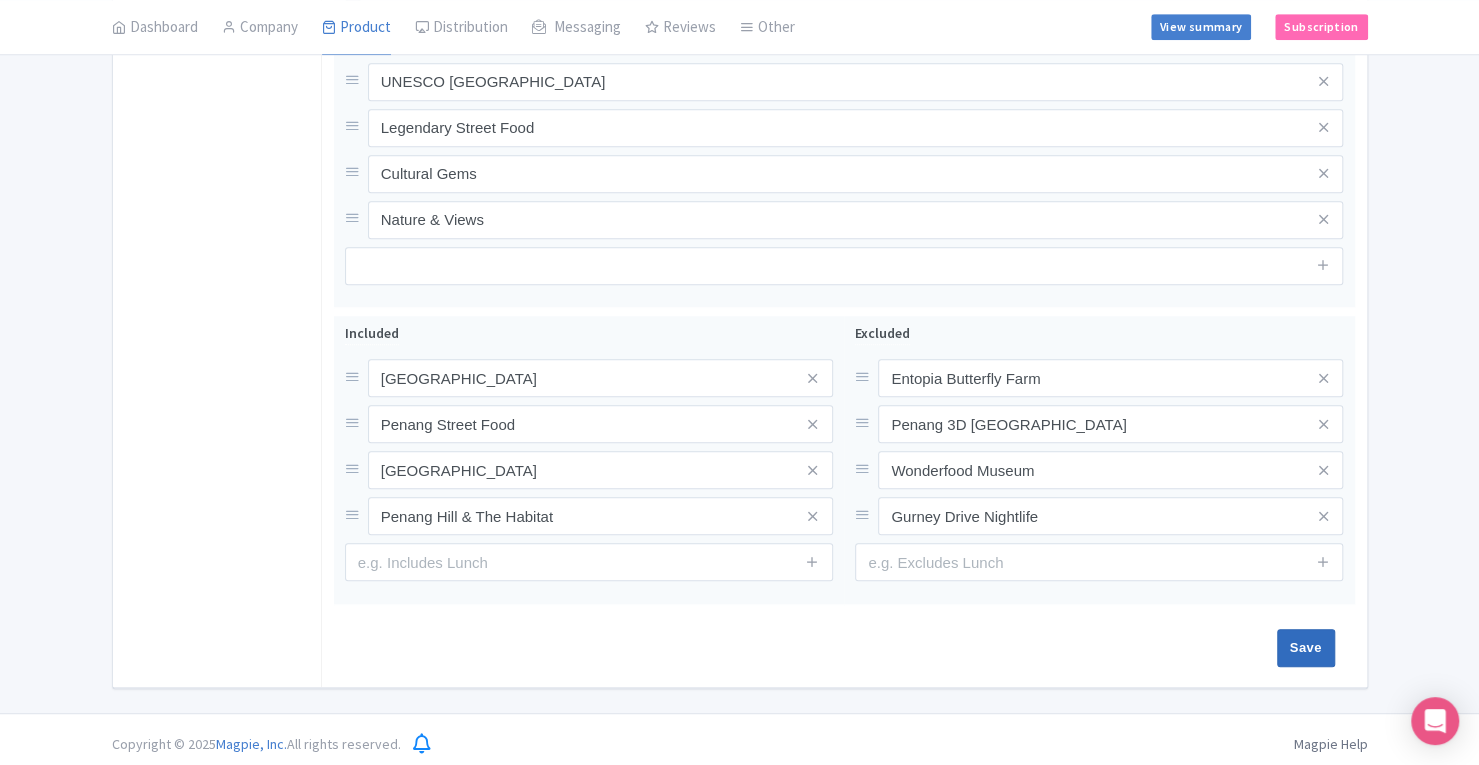 type on "The Top Penang Top Boutique Aquarium" 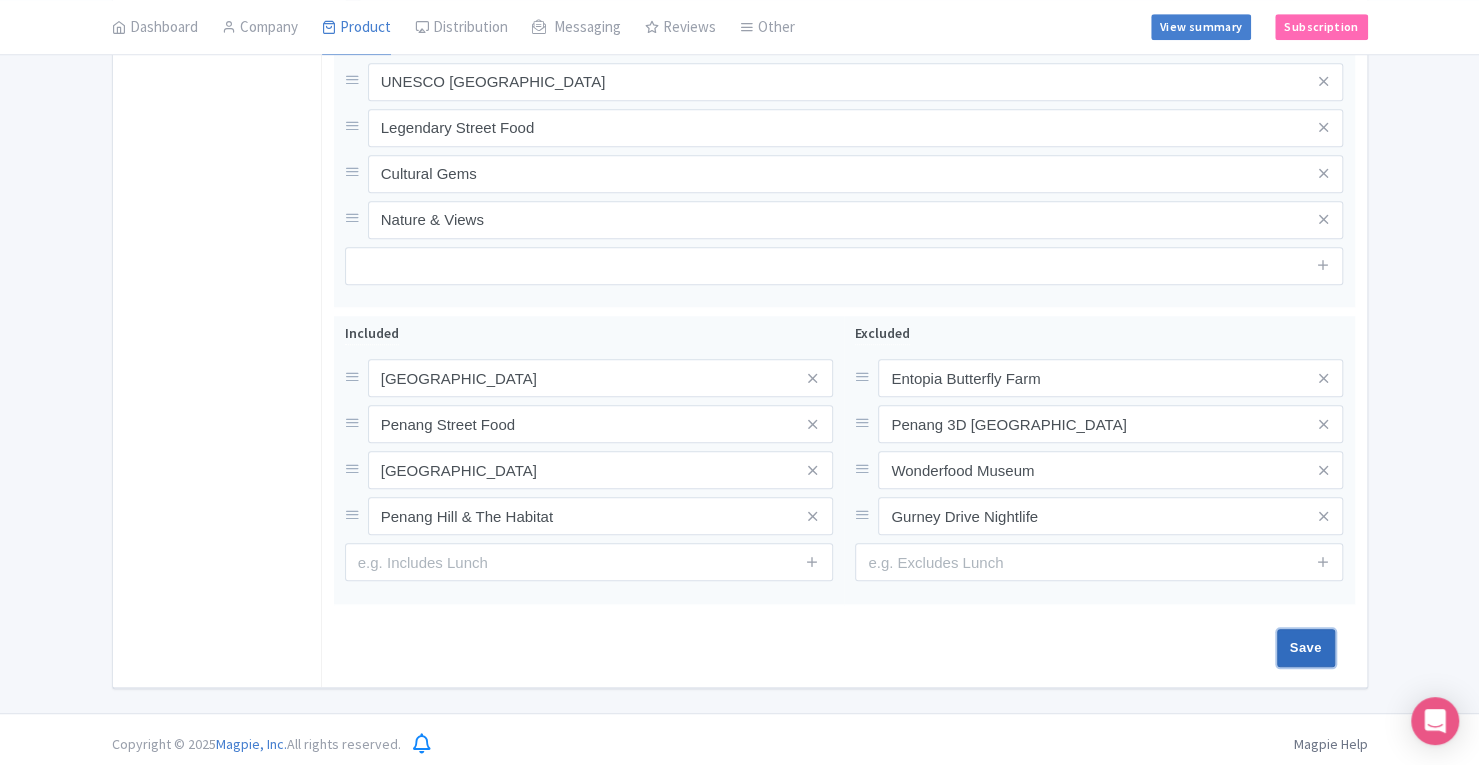 scroll, scrollTop: 820, scrollLeft: 0, axis: vertical 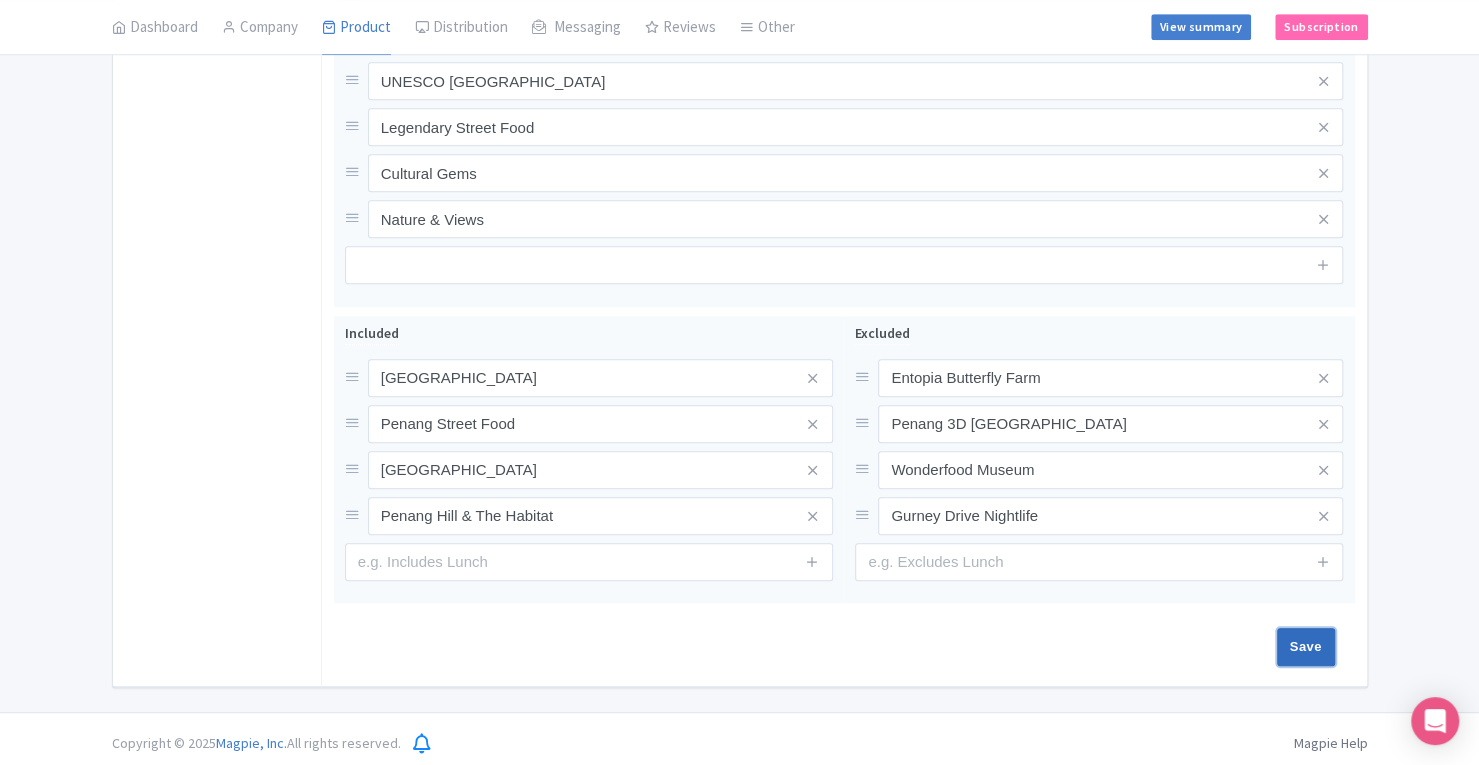 click on "Save" at bounding box center (1306, 647) 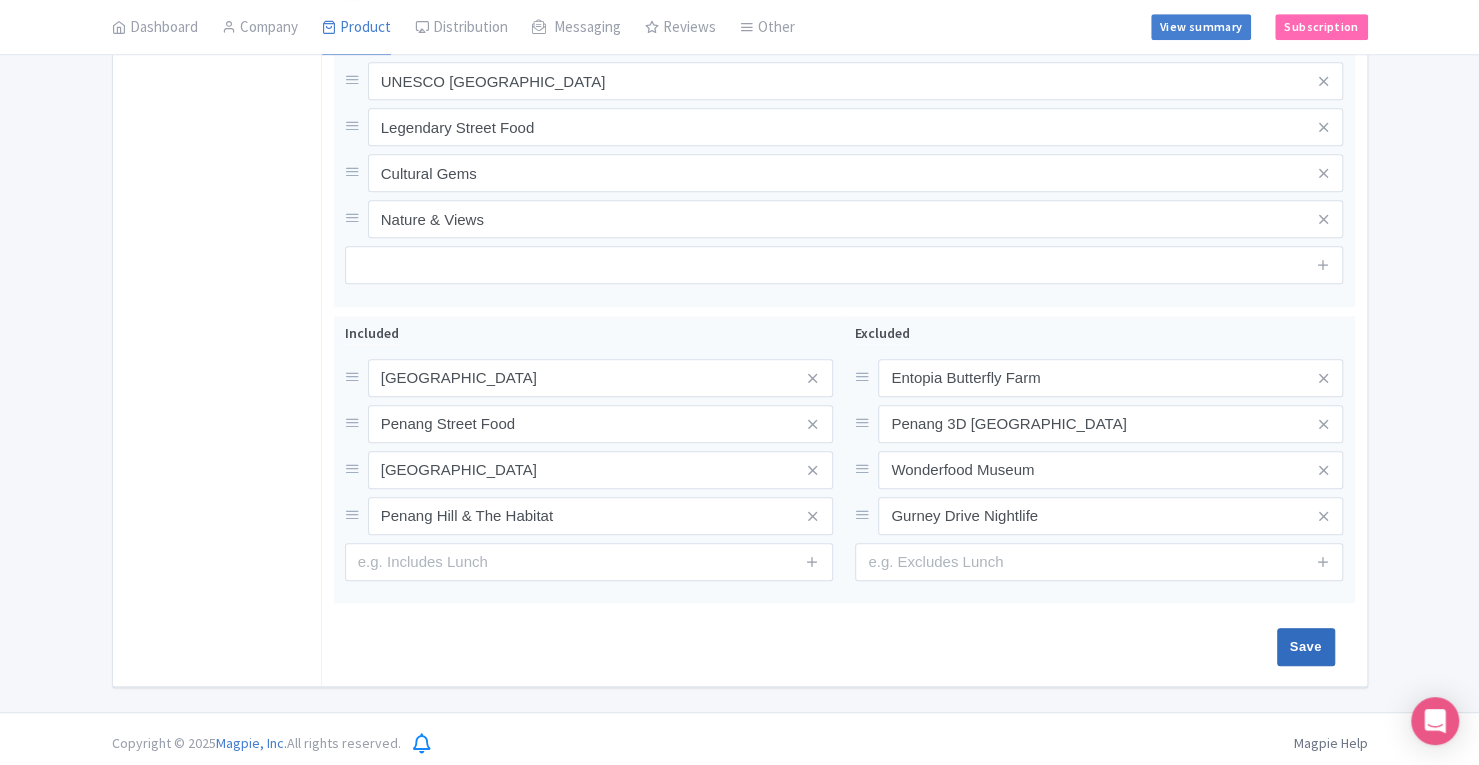 type on "Saving..." 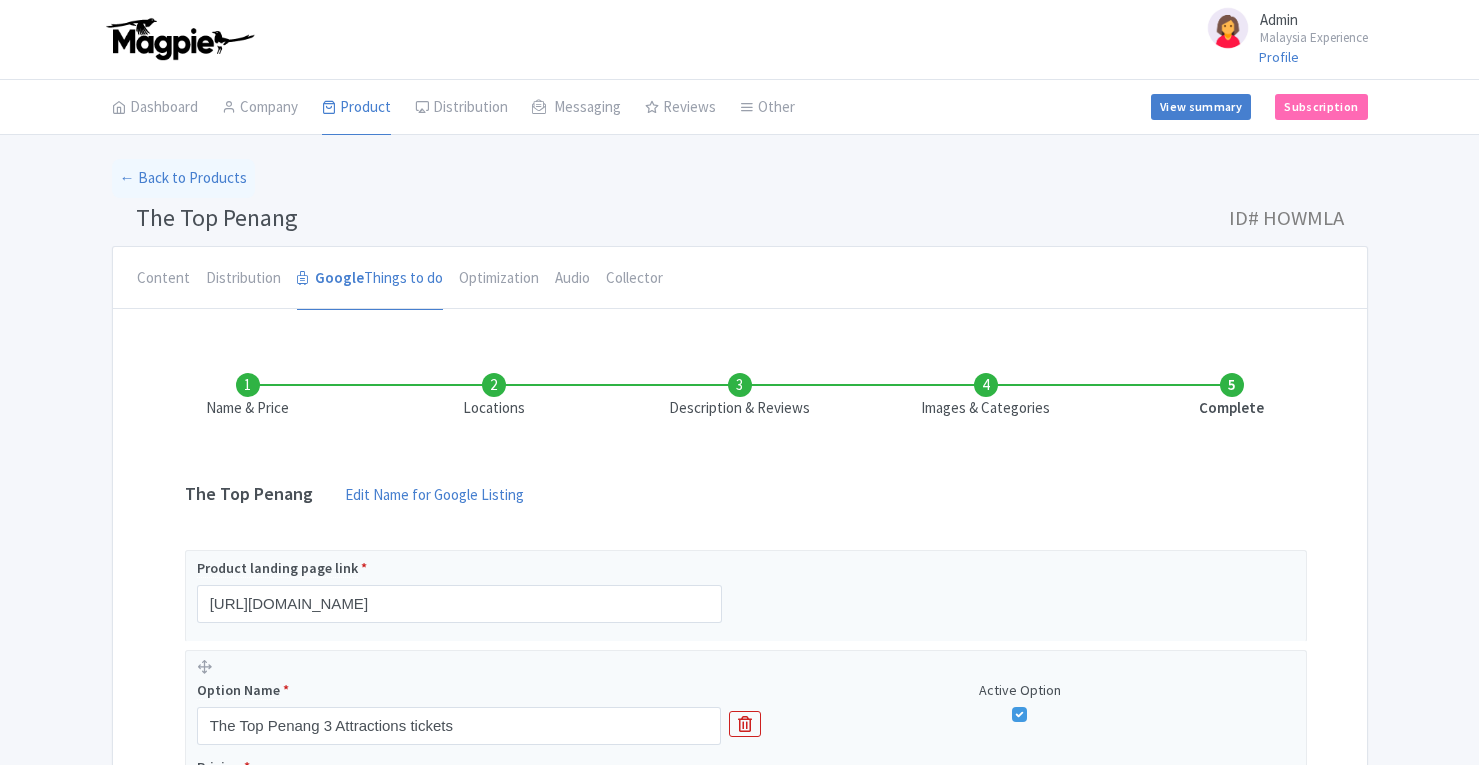 scroll, scrollTop: 0, scrollLeft: 0, axis: both 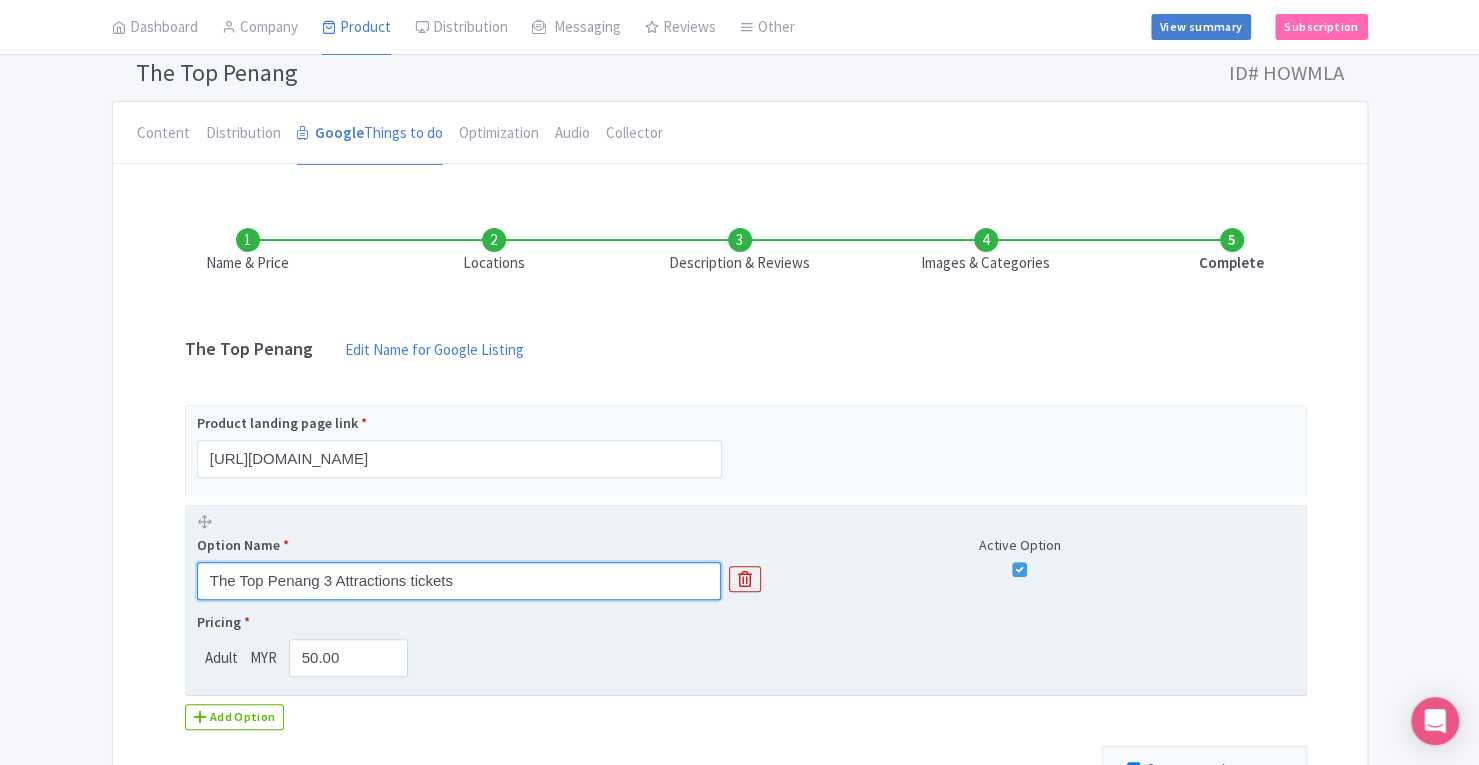 drag, startPoint x: 498, startPoint y: 584, endPoint x: 197, endPoint y: 583, distance: 301.00165 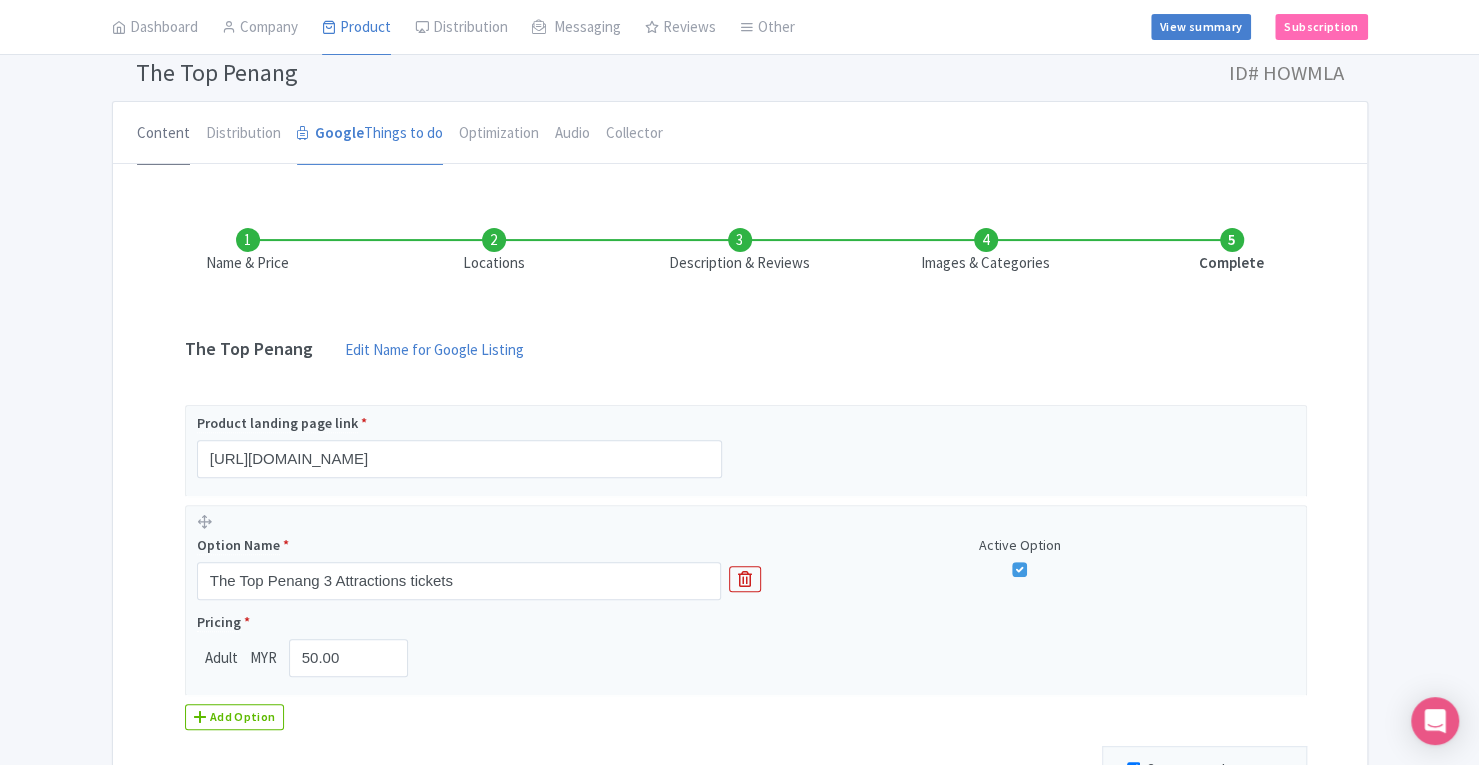 click on "Content" at bounding box center [163, 134] 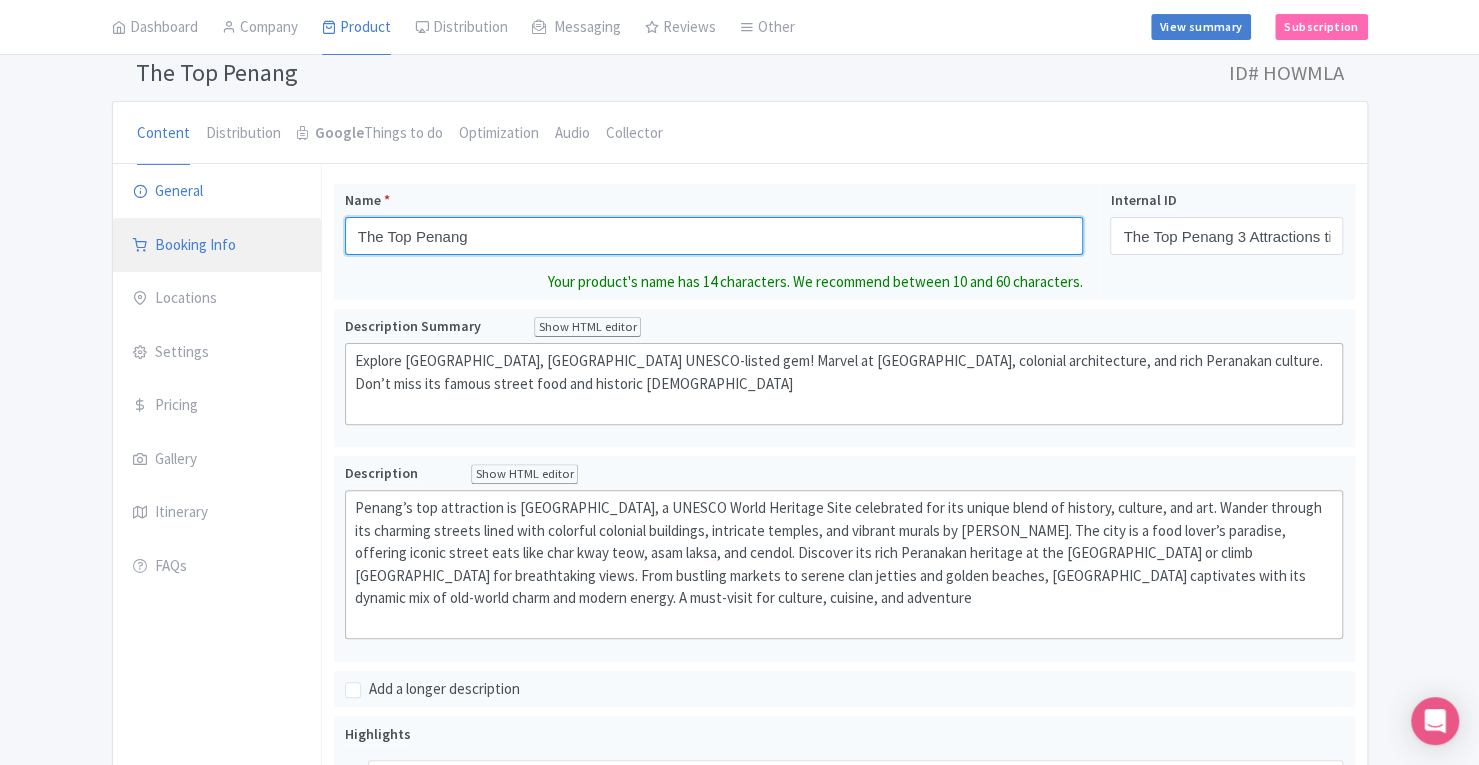 drag, startPoint x: 552, startPoint y: 239, endPoint x: 217, endPoint y: 227, distance: 335.21484 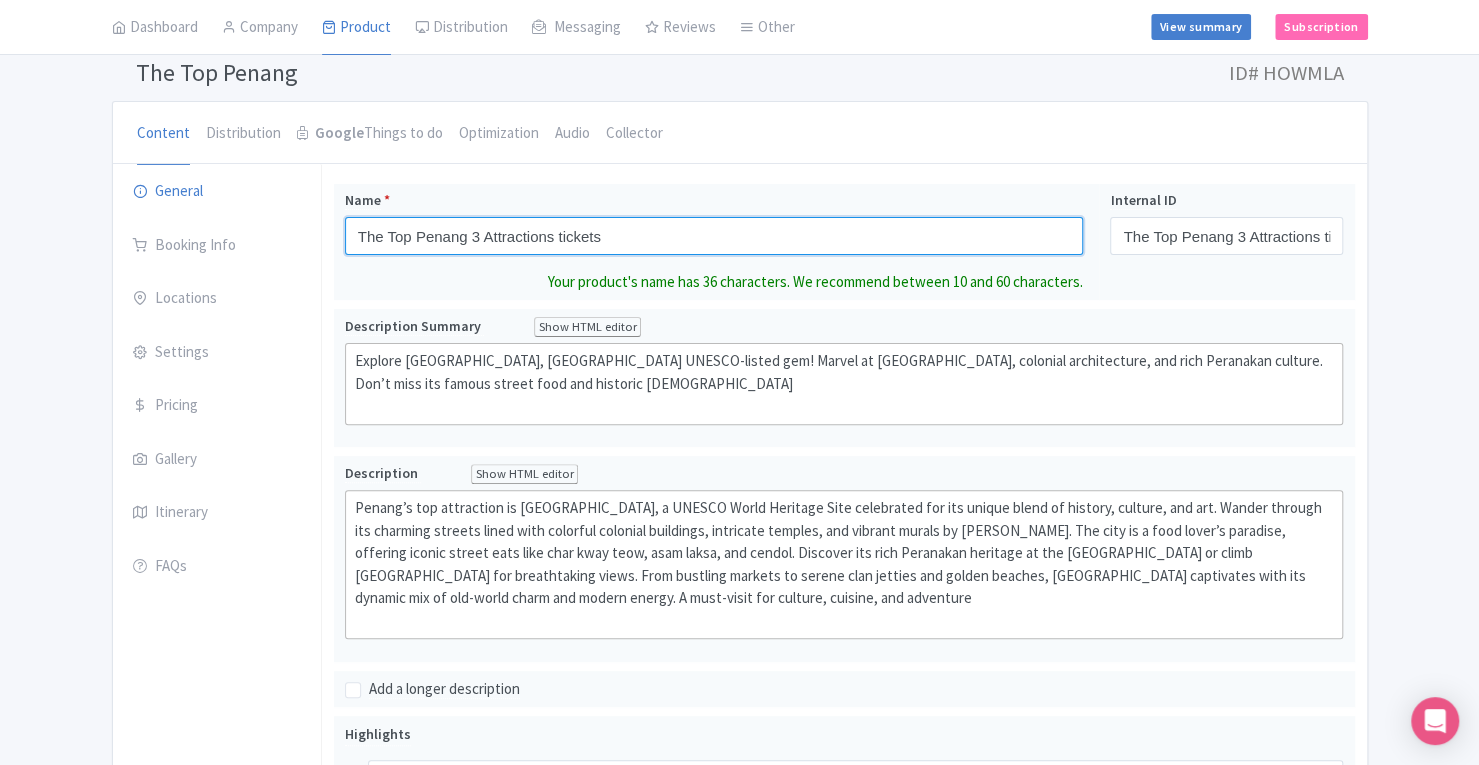 scroll, scrollTop: 842, scrollLeft: 0, axis: vertical 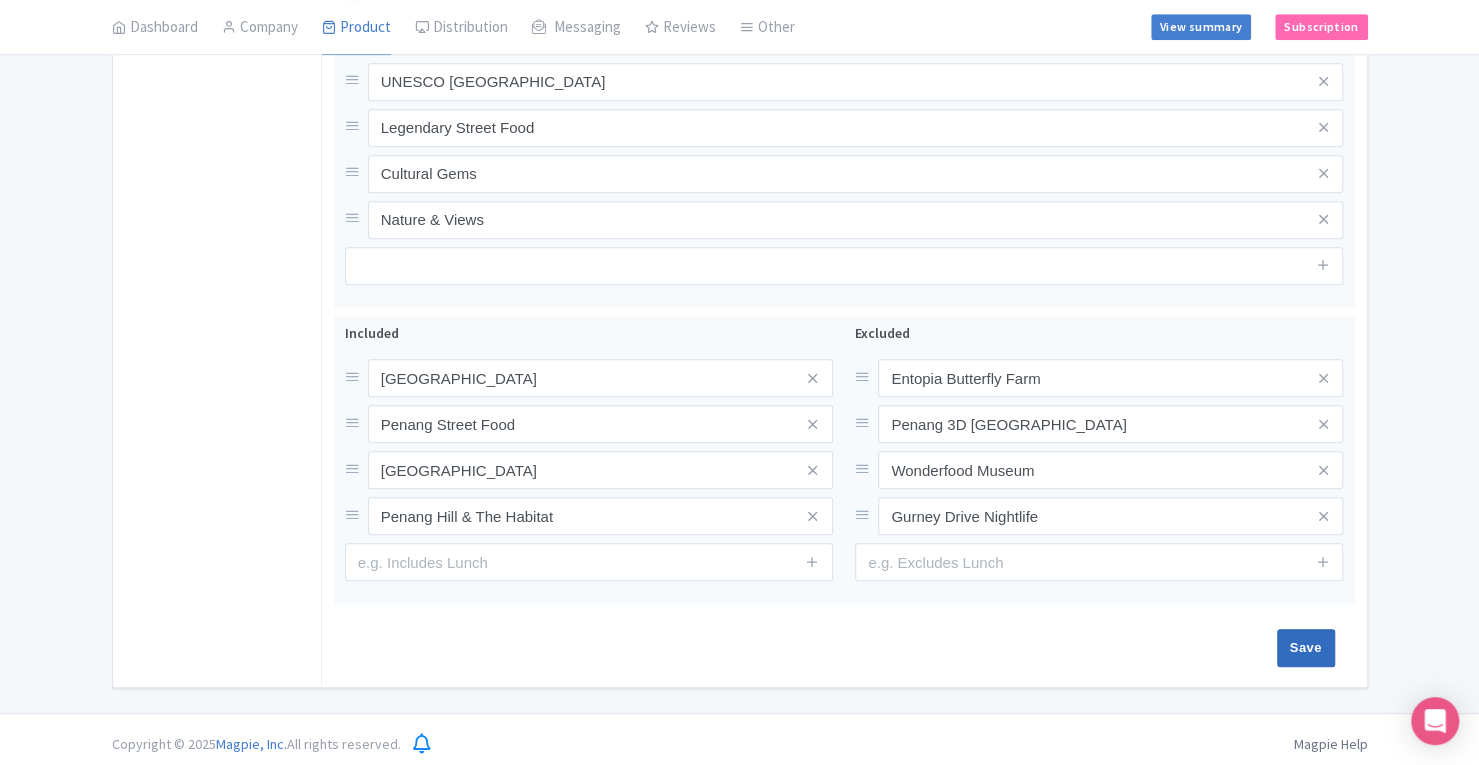 type on "The Top Penang 3 Attractions tickets" 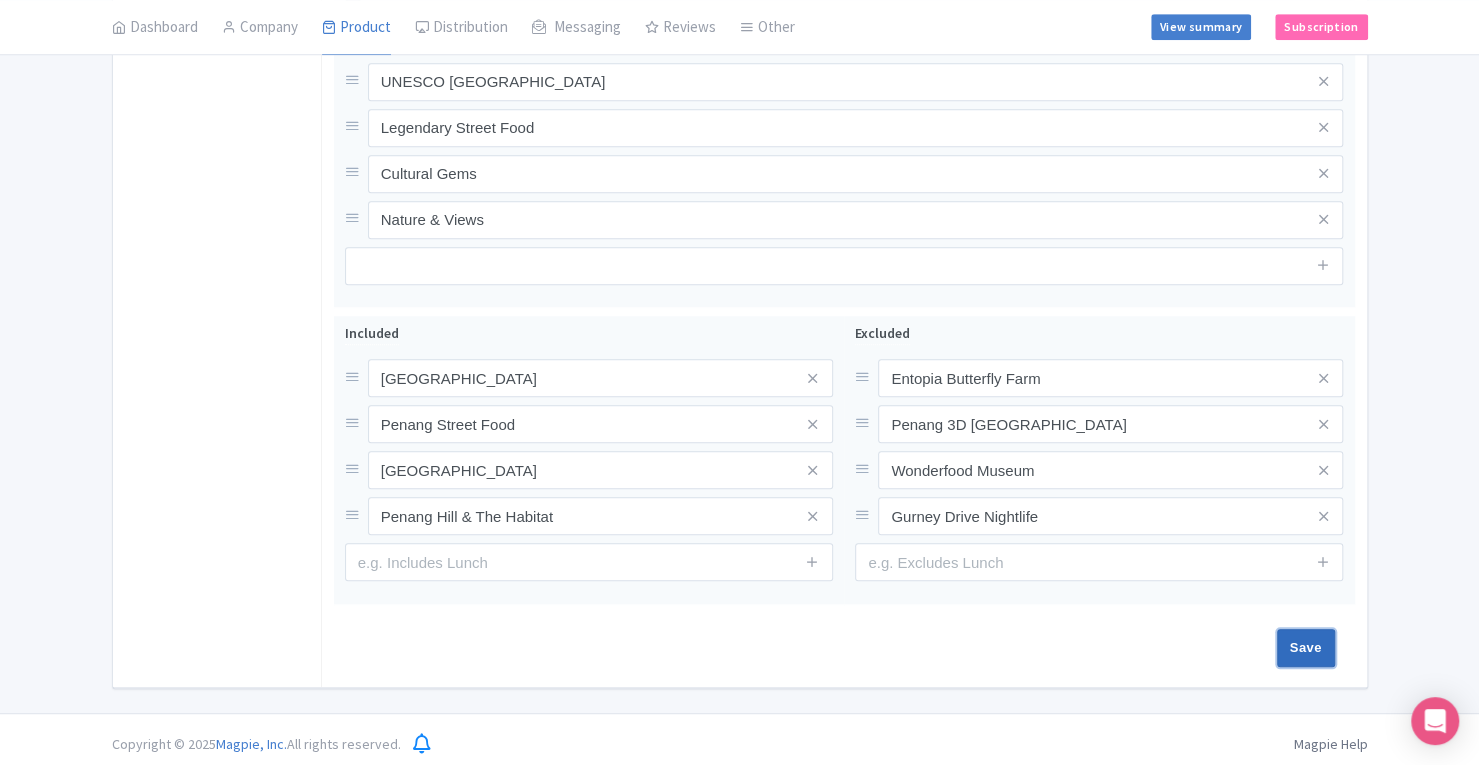 scroll, scrollTop: 820, scrollLeft: 0, axis: vertical 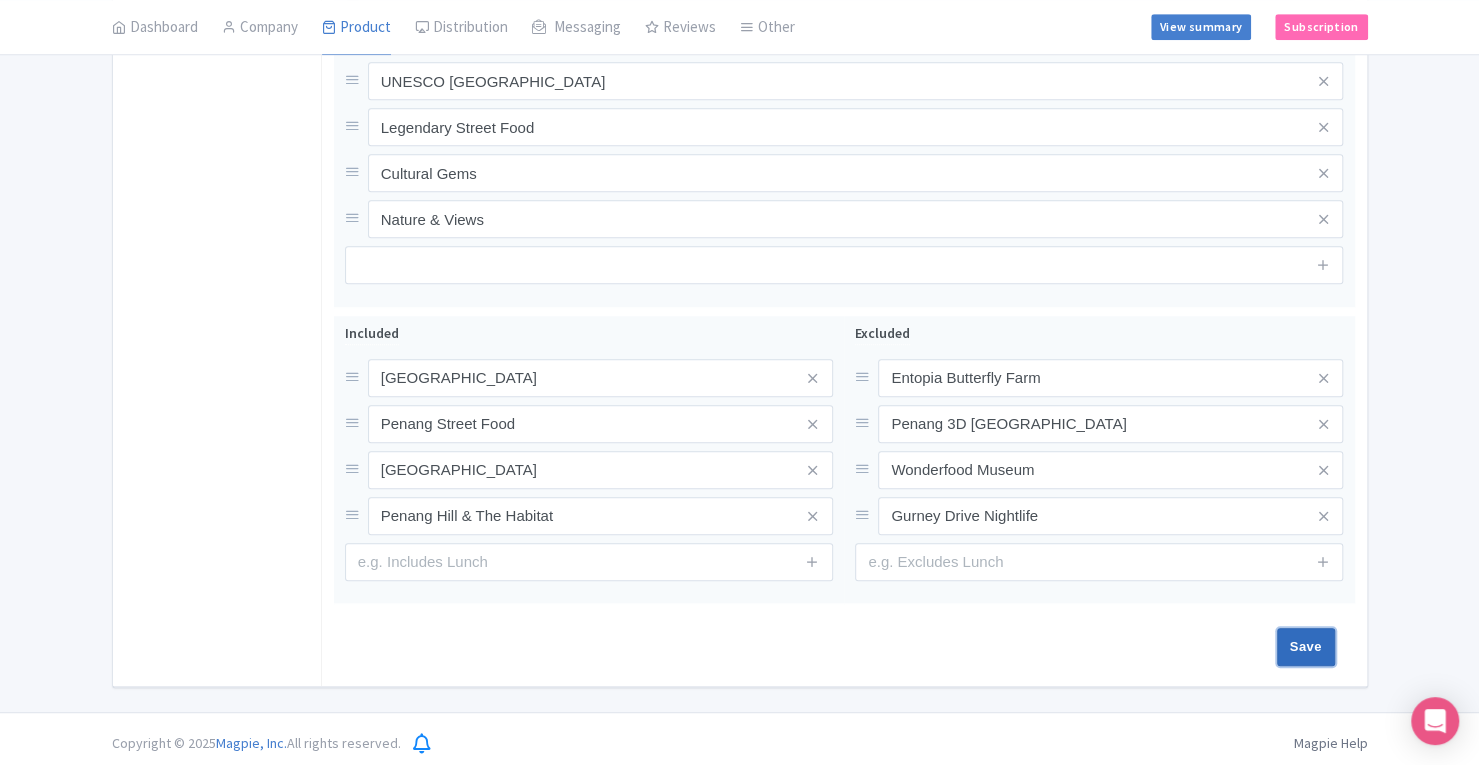 click on "Save" at bounding box center (1306, 647) 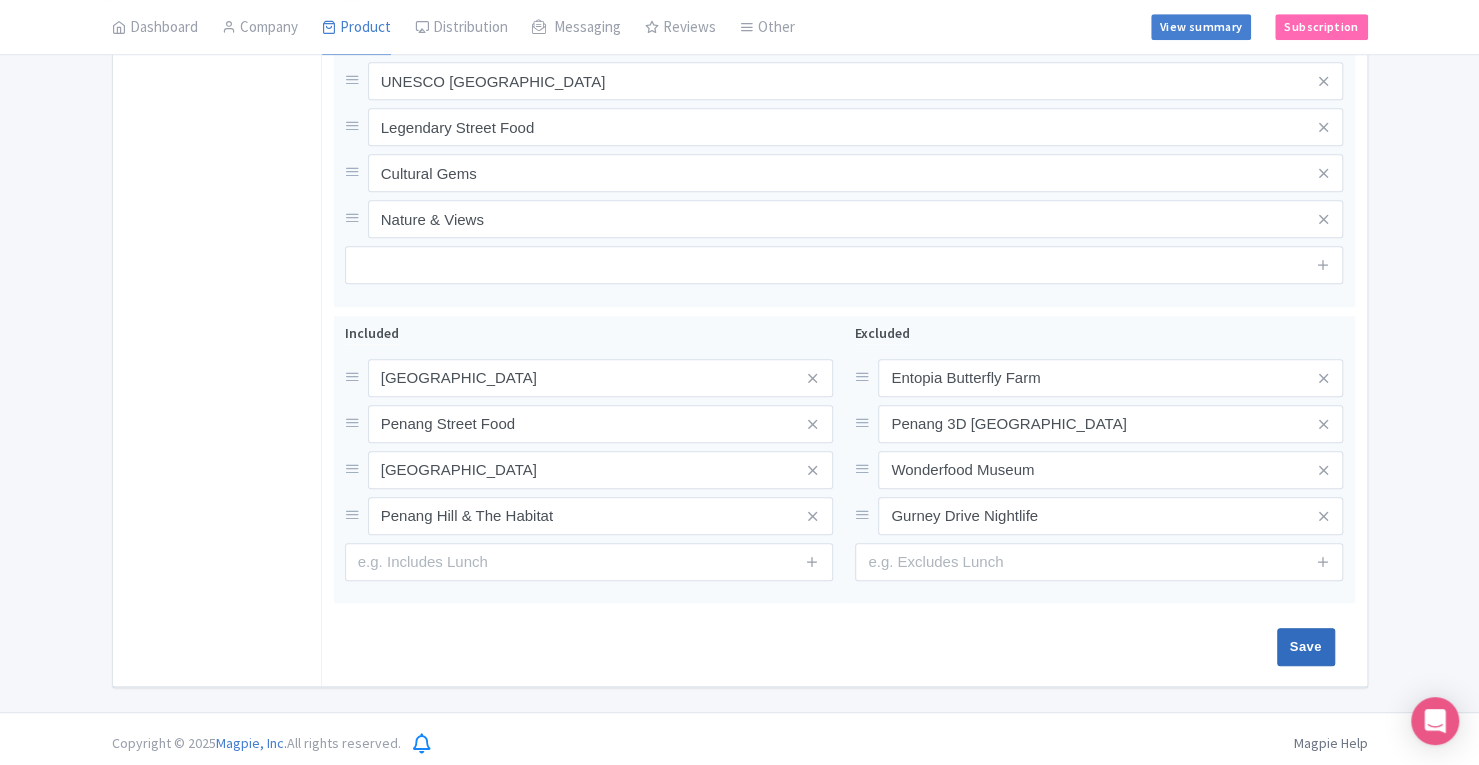 type on "Saving..." 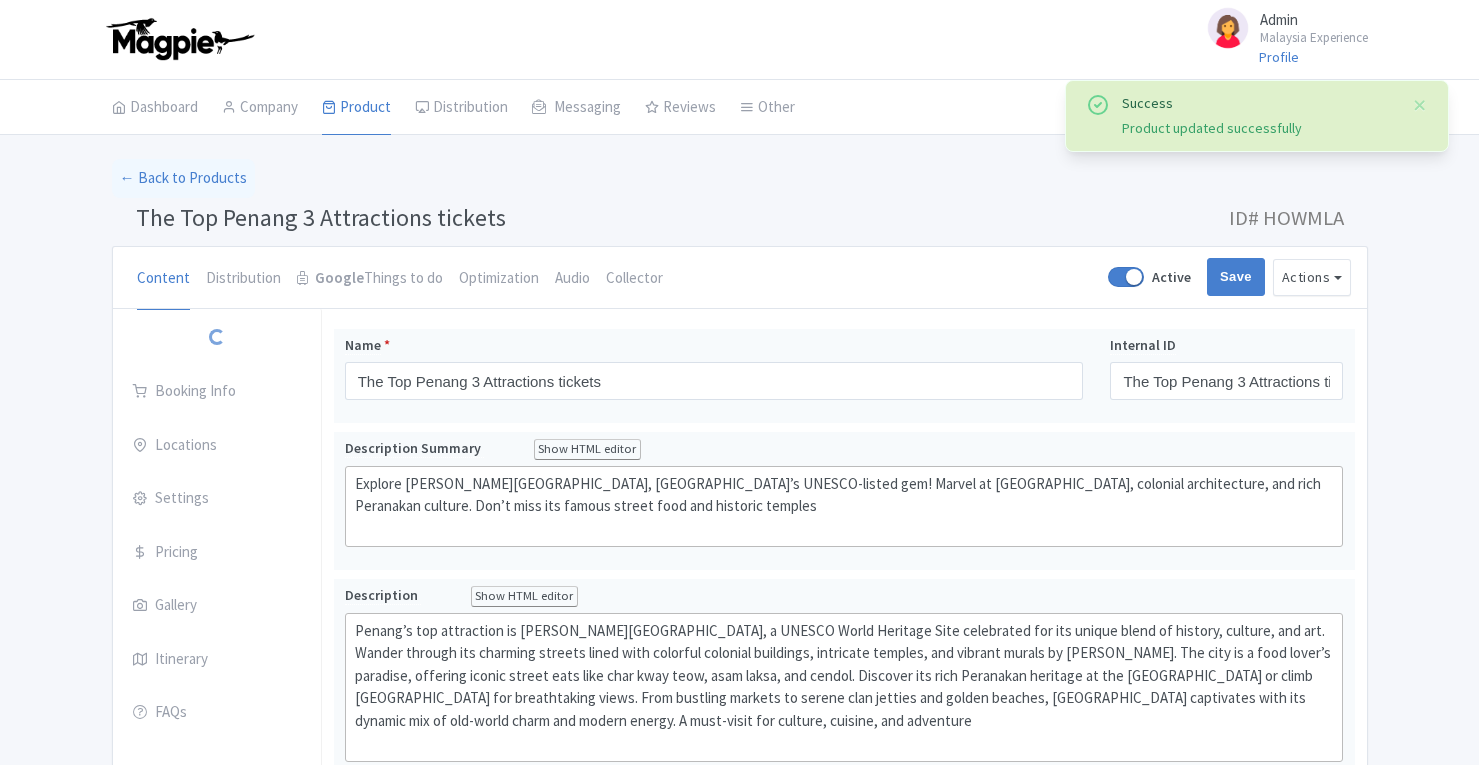 scroll, scrollTop: 327, scrollLeft: 0, axis: vertical 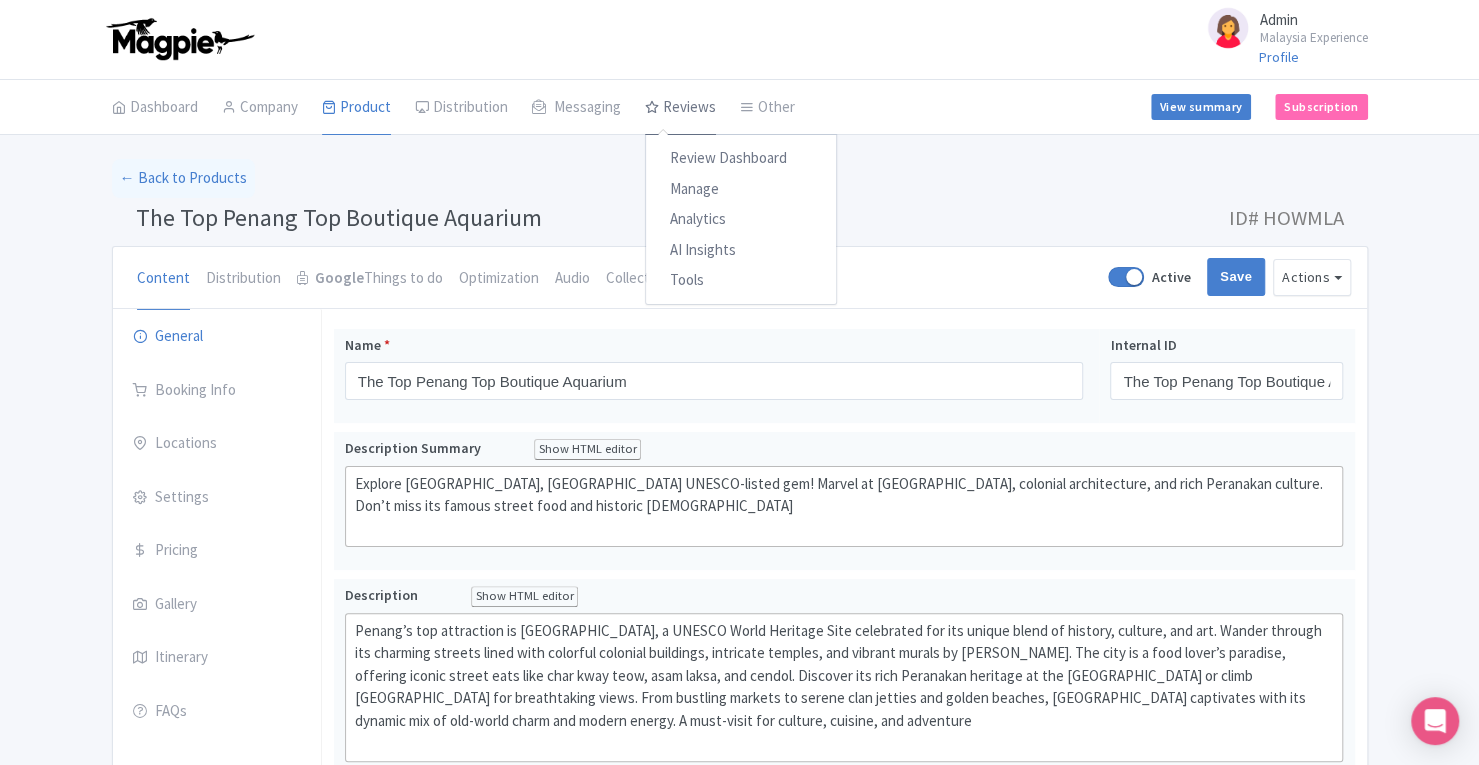 click on "Reviews" at bounding box center [680, 108] 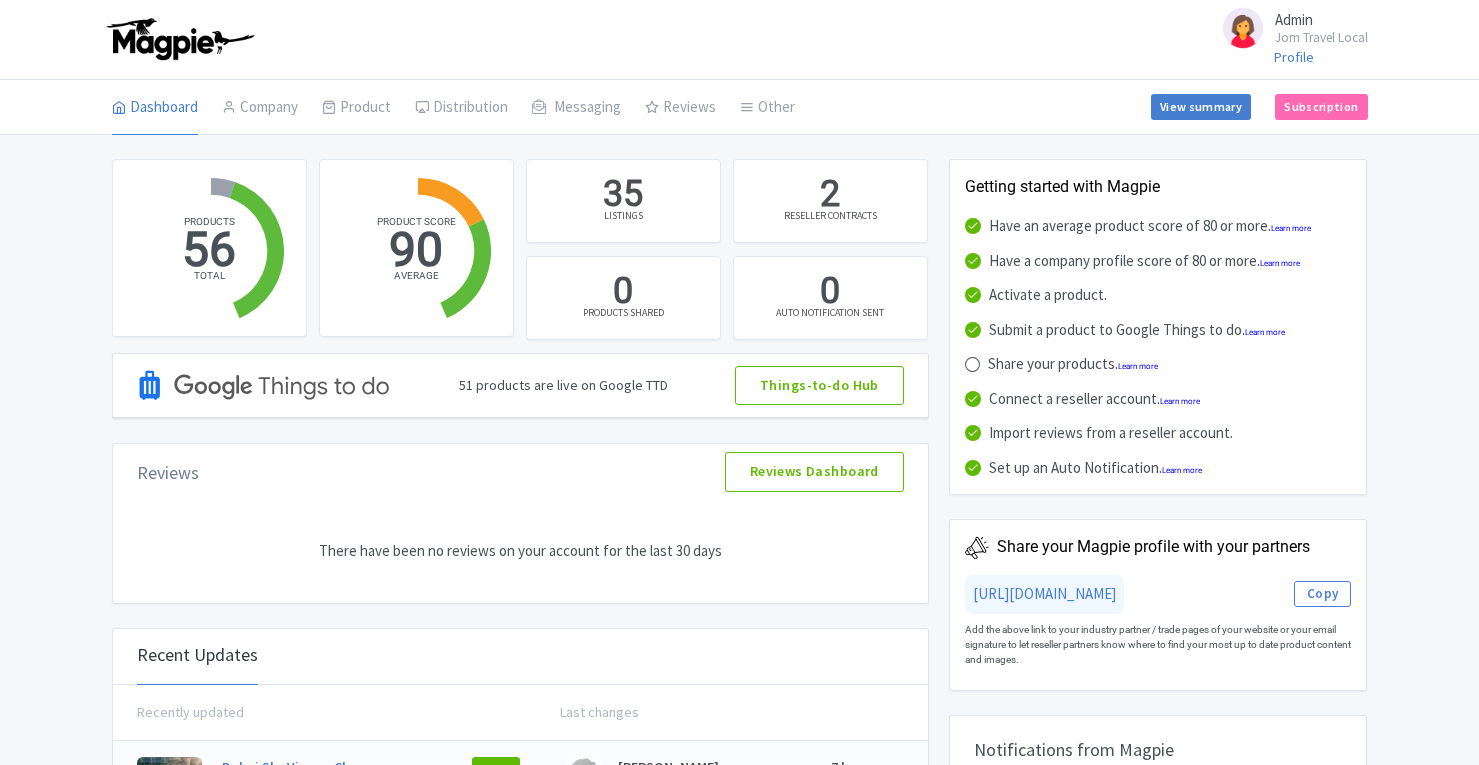 scroll, scrollTop: 0, scrollLeft: 0, axis: both 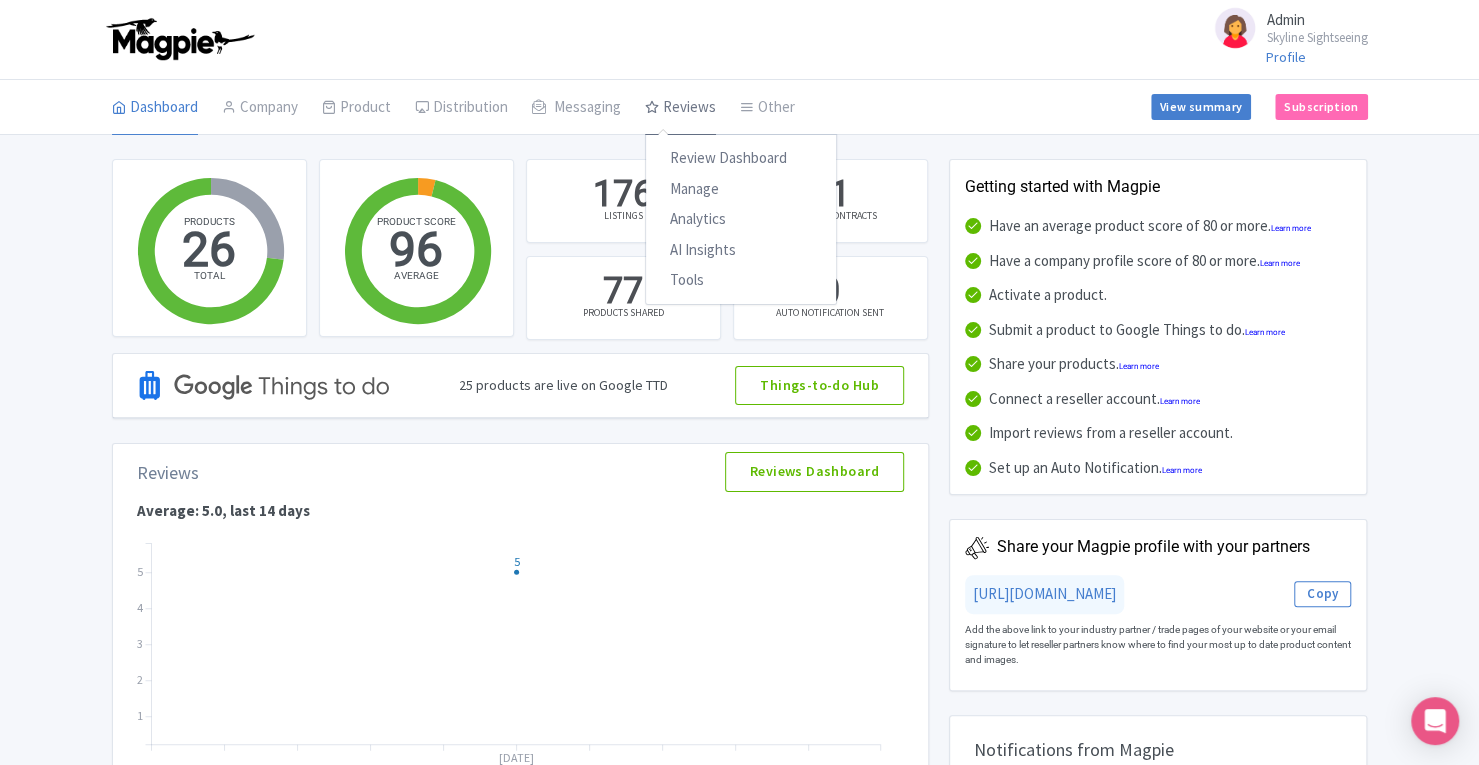 click on "Reviews" at bounding box center [680, 108] 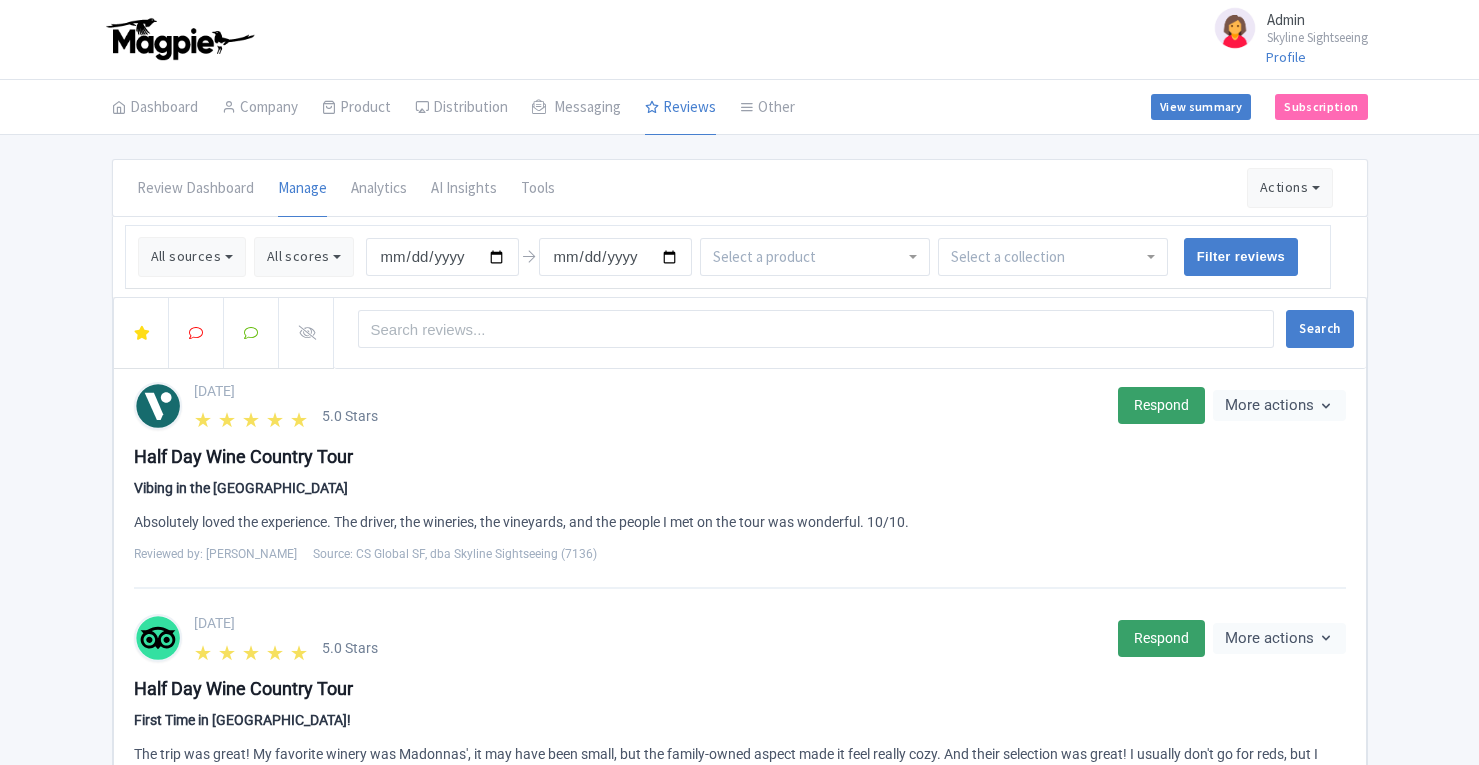 scroll, scrollTop: 0, scrollLeft: 0, axis: both 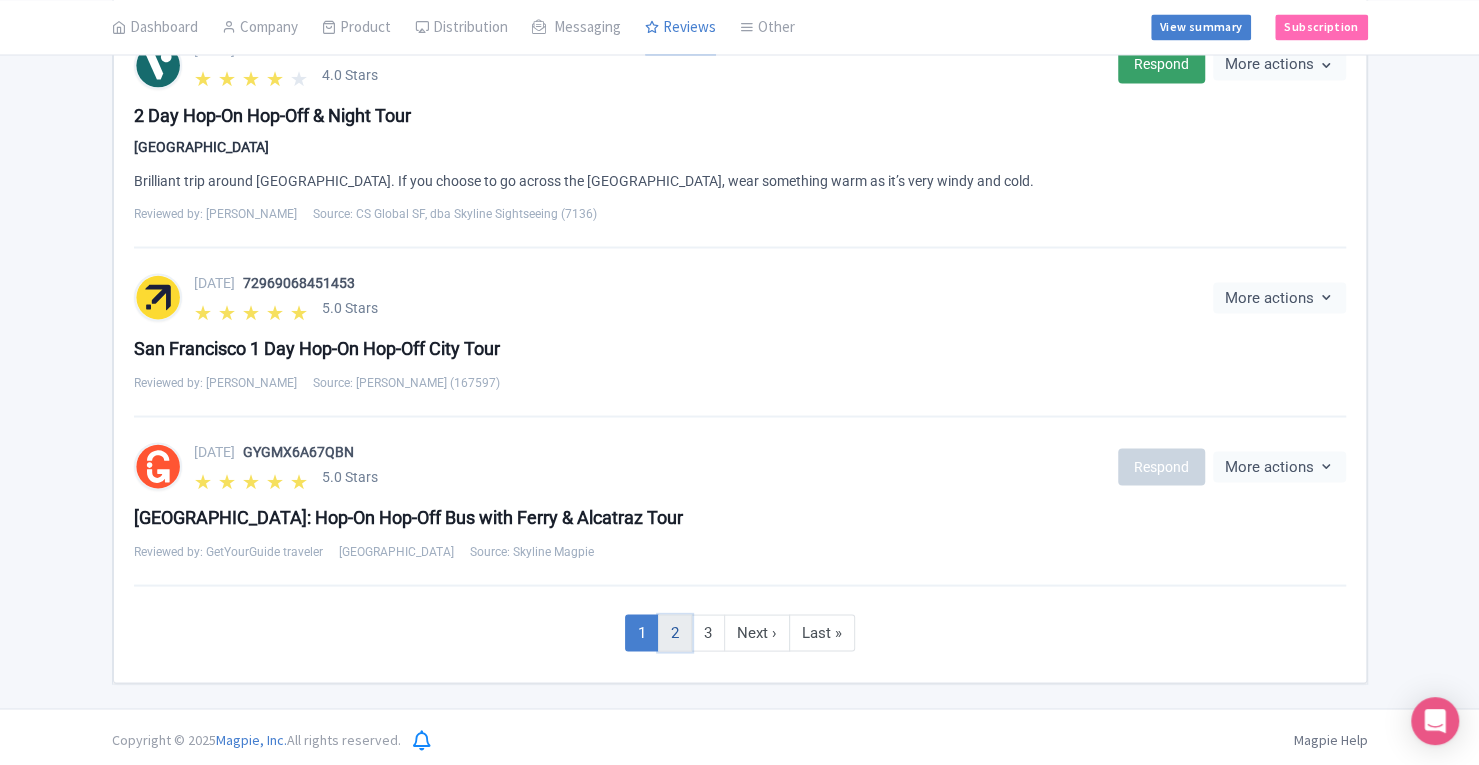 click on "2" at bounding box center (675, 632) 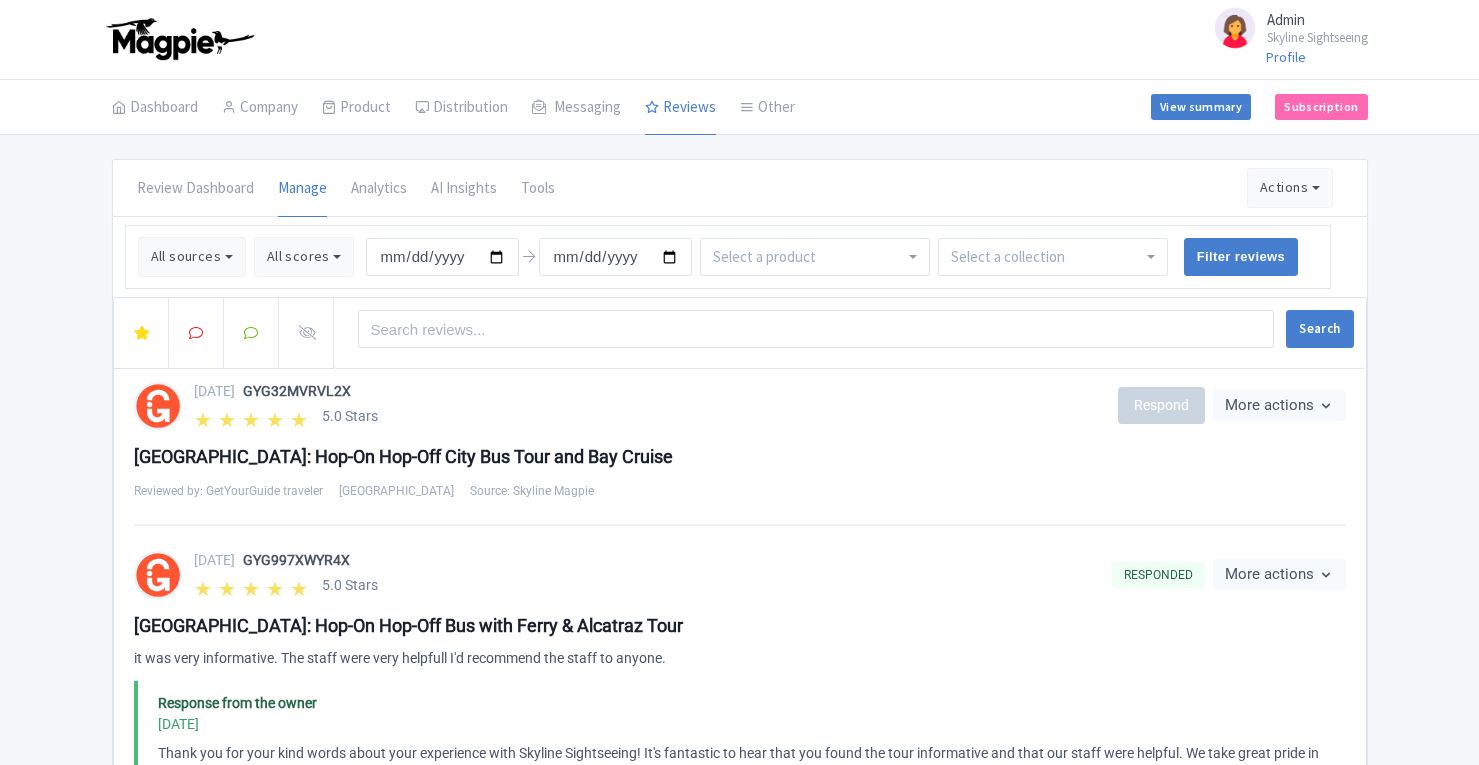 scroll, scrollTop: 365, scrollLeft: 0, axis: vertical 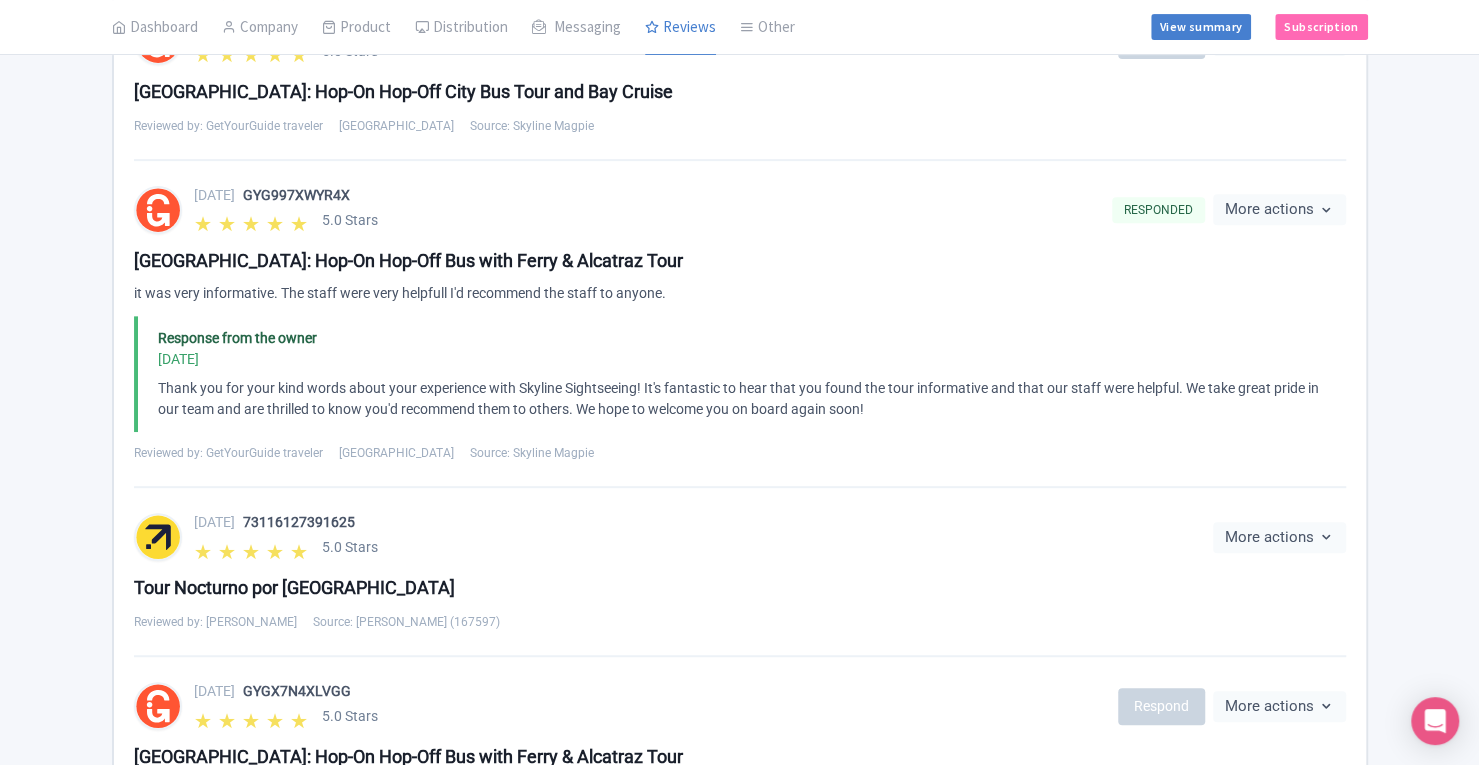 click at bounding box center (158, 210) 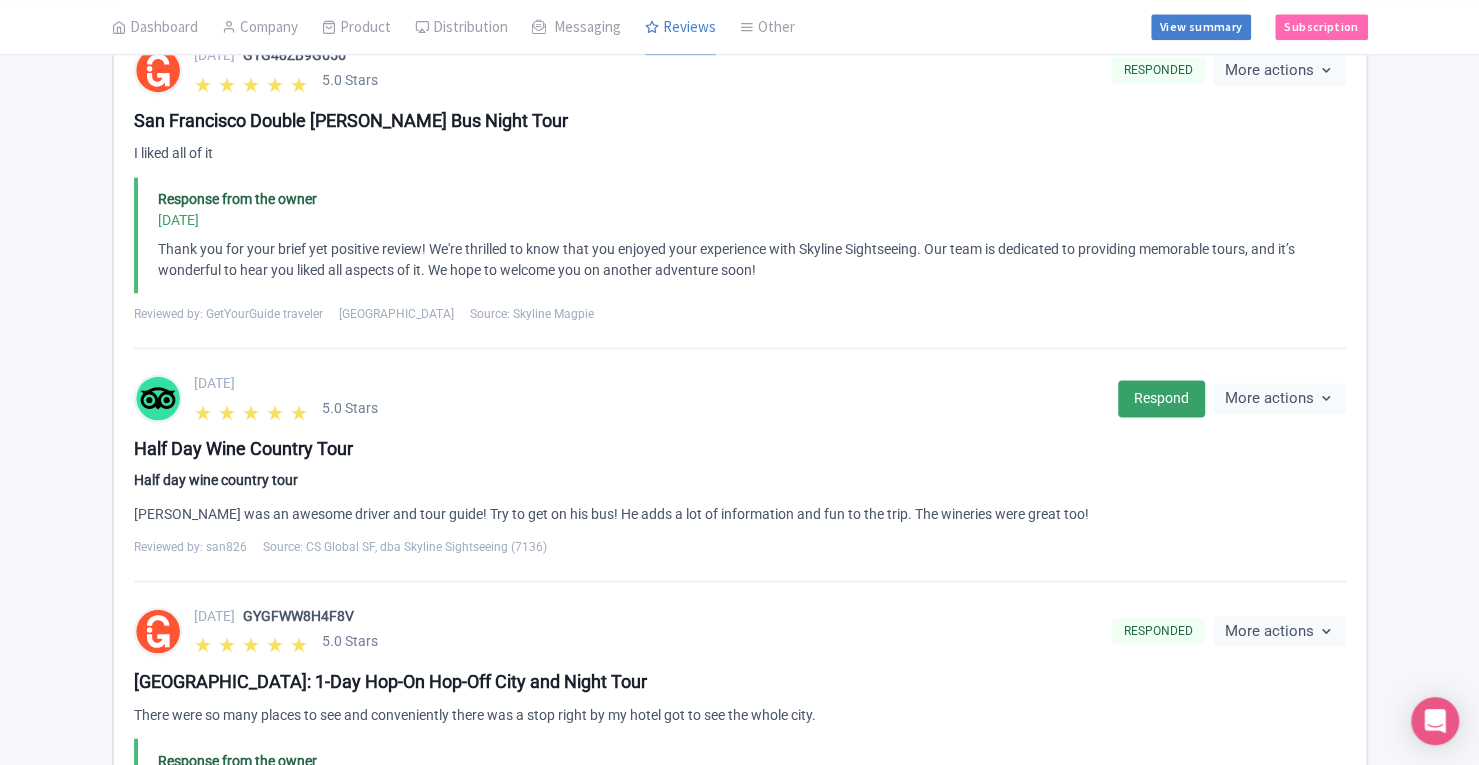 scroll, scrollTop: 1961, scrollLeft: 0, axis: vertical 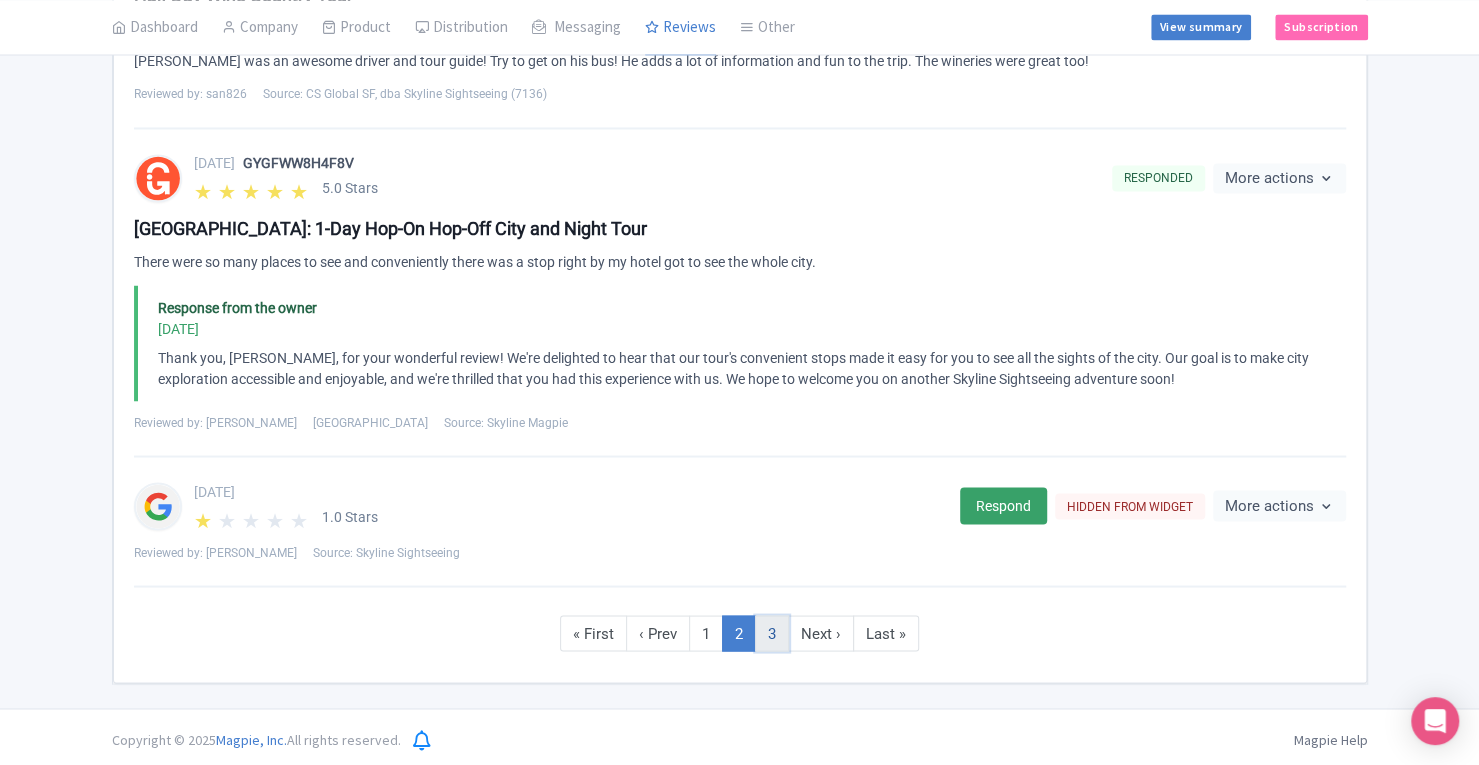 click on "3" at bounding box center (772, 633) 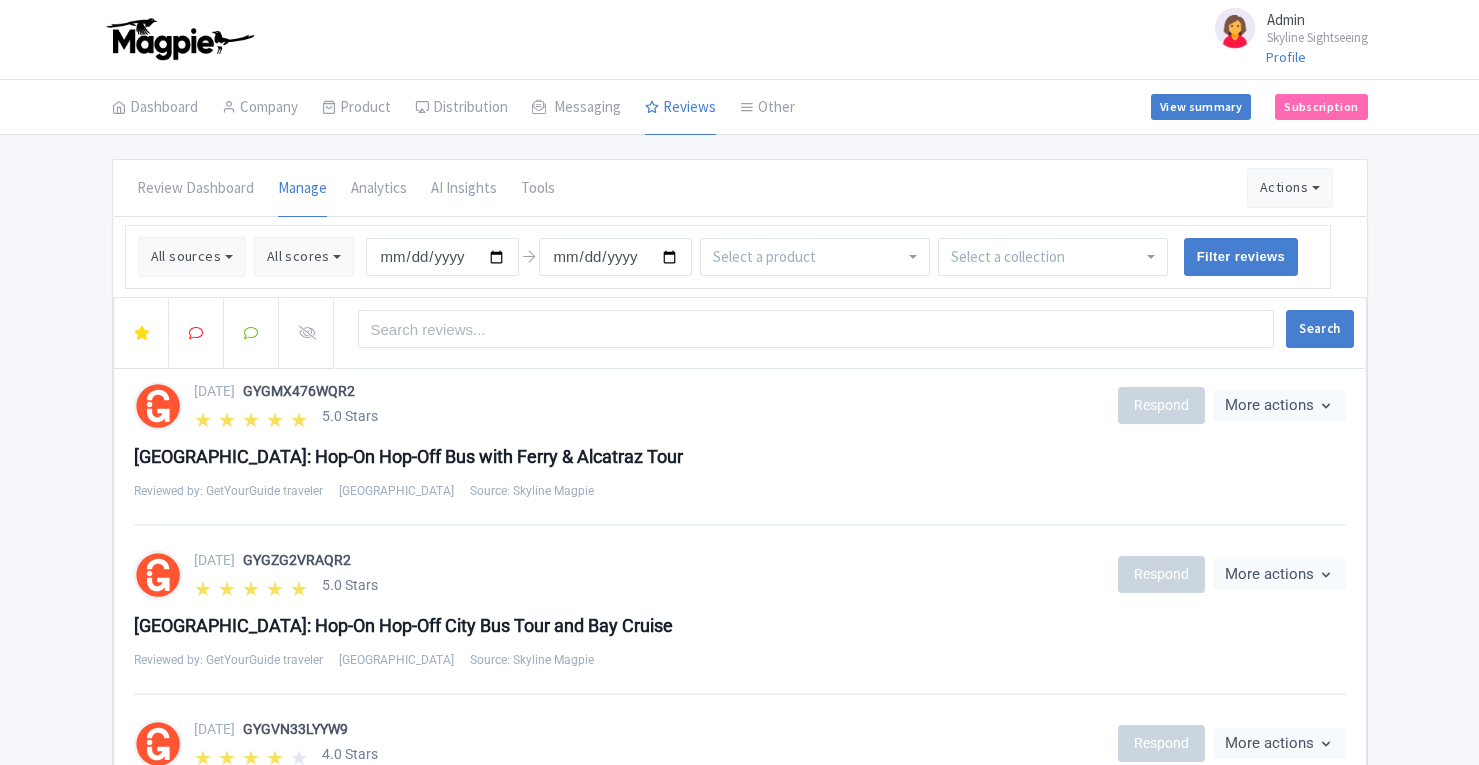scroll, scrollTop: 365, scrollLeft: 0, axis: vertical 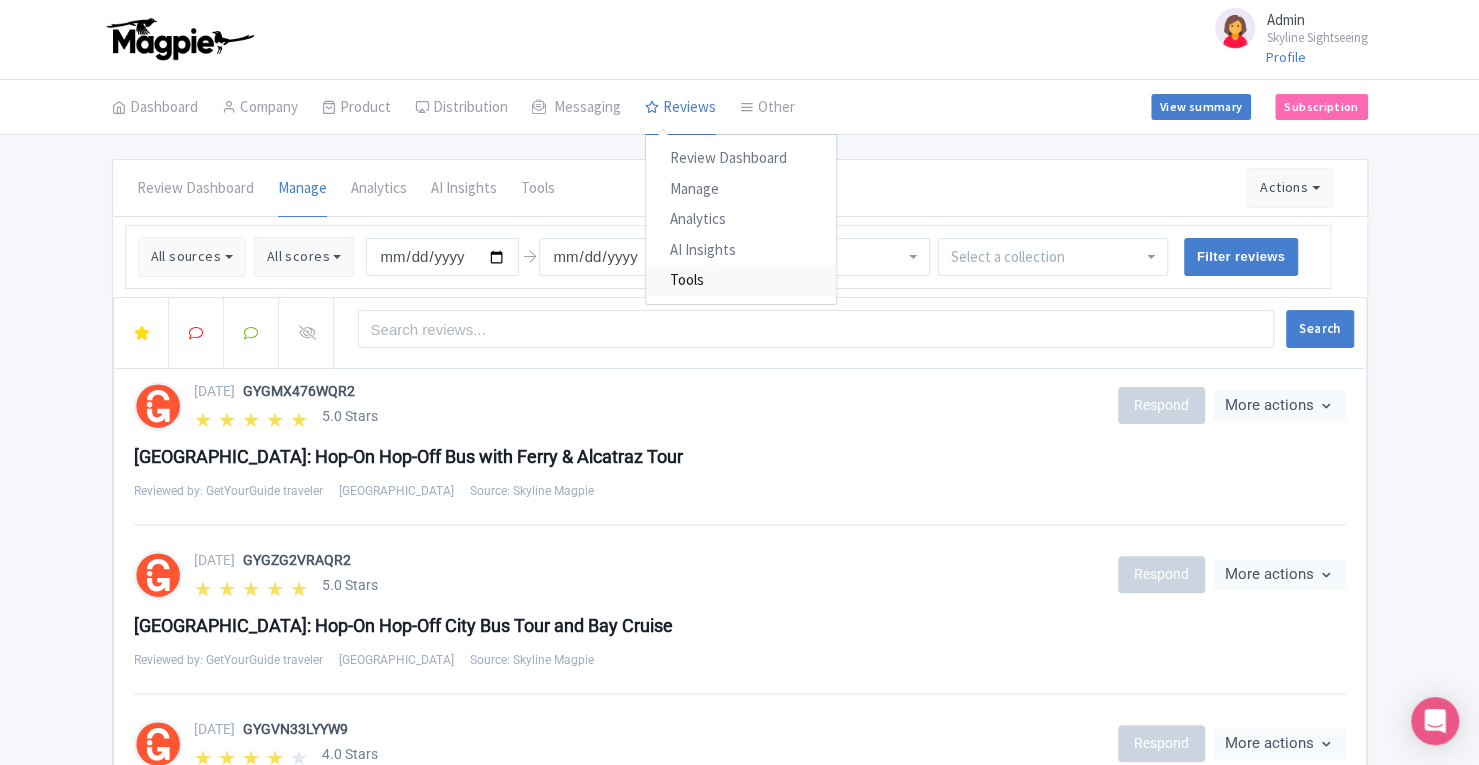 click on "Tools" at bounding box center [741, 280] 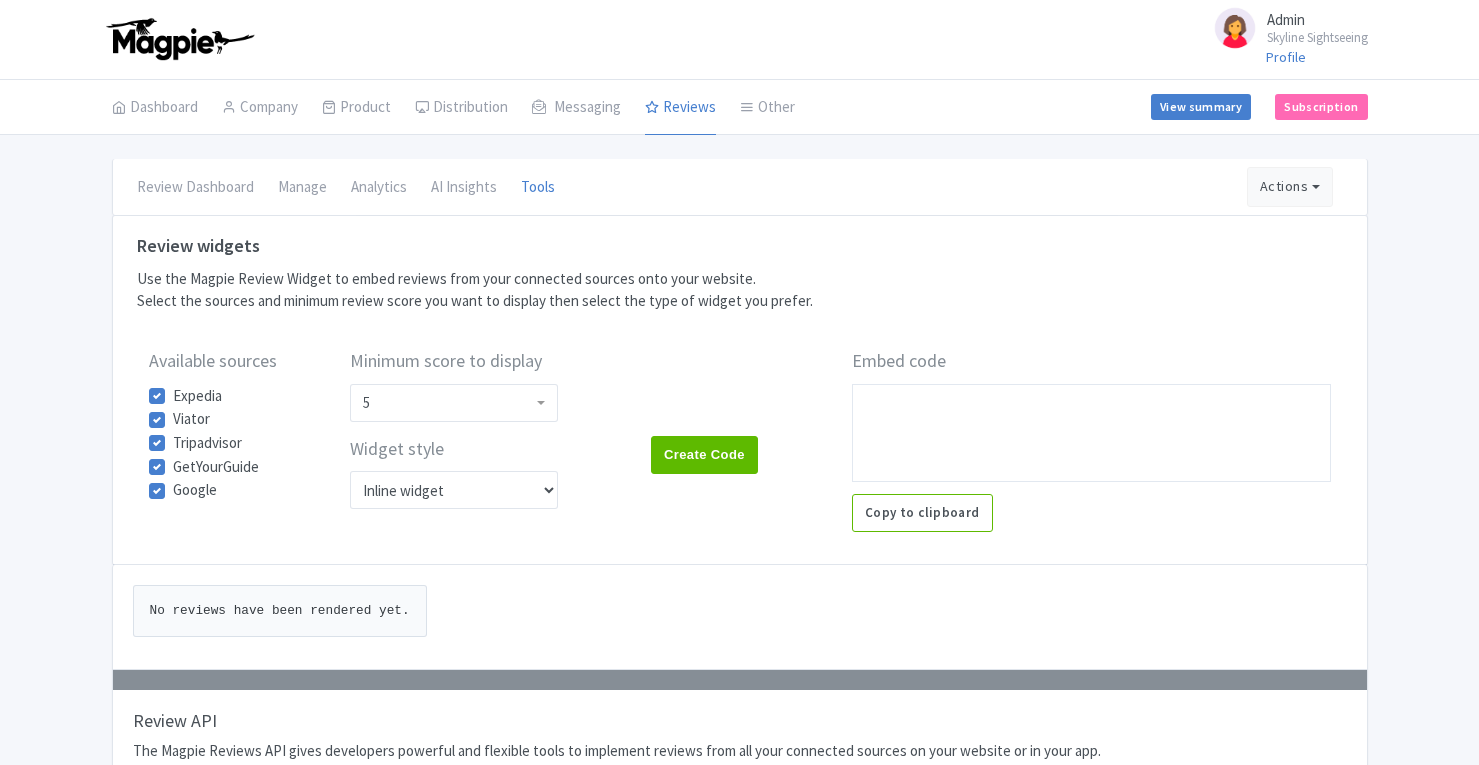 scroll, scrollTop: 0, scrollLeft: 0, axis: both 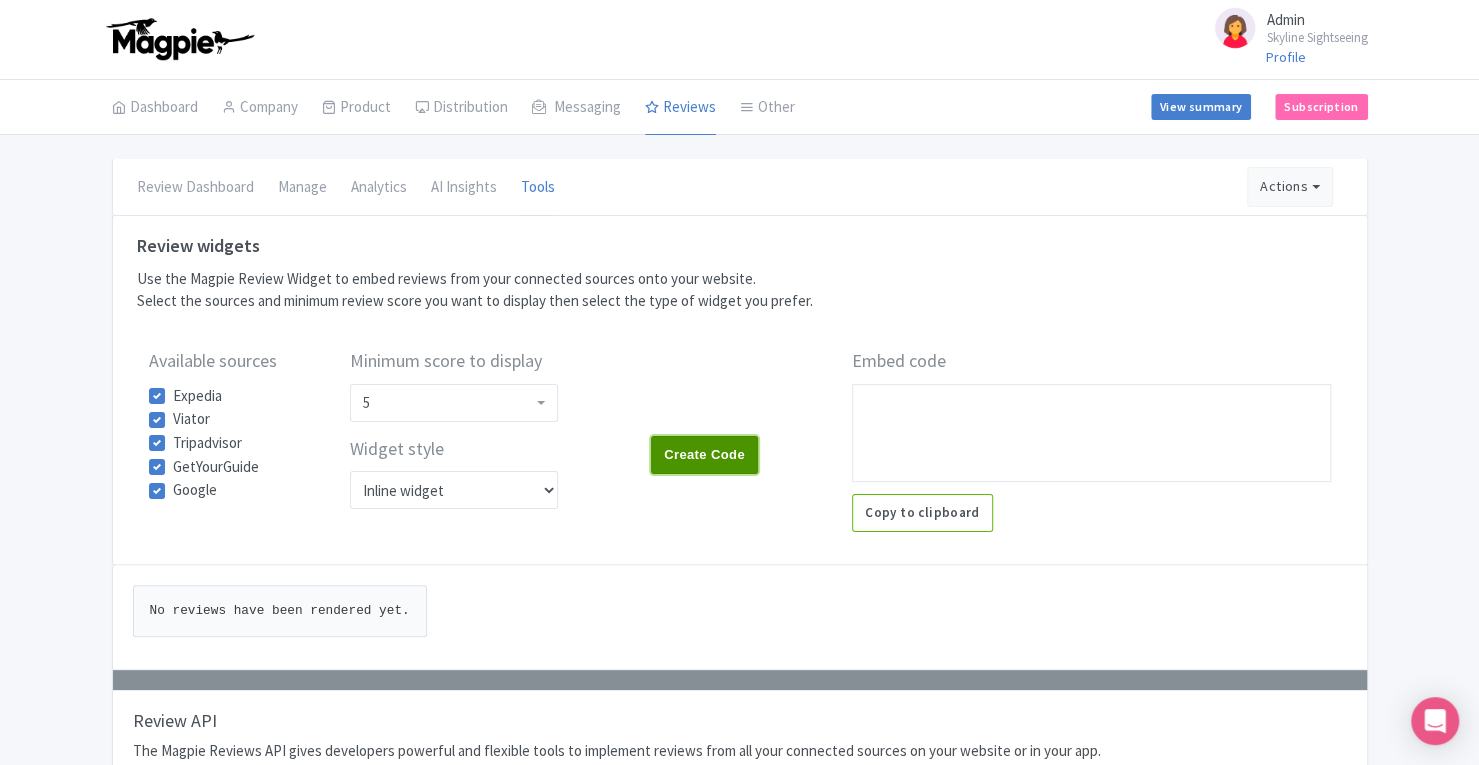 click on "Create Code" at bounding box center [704, 455] 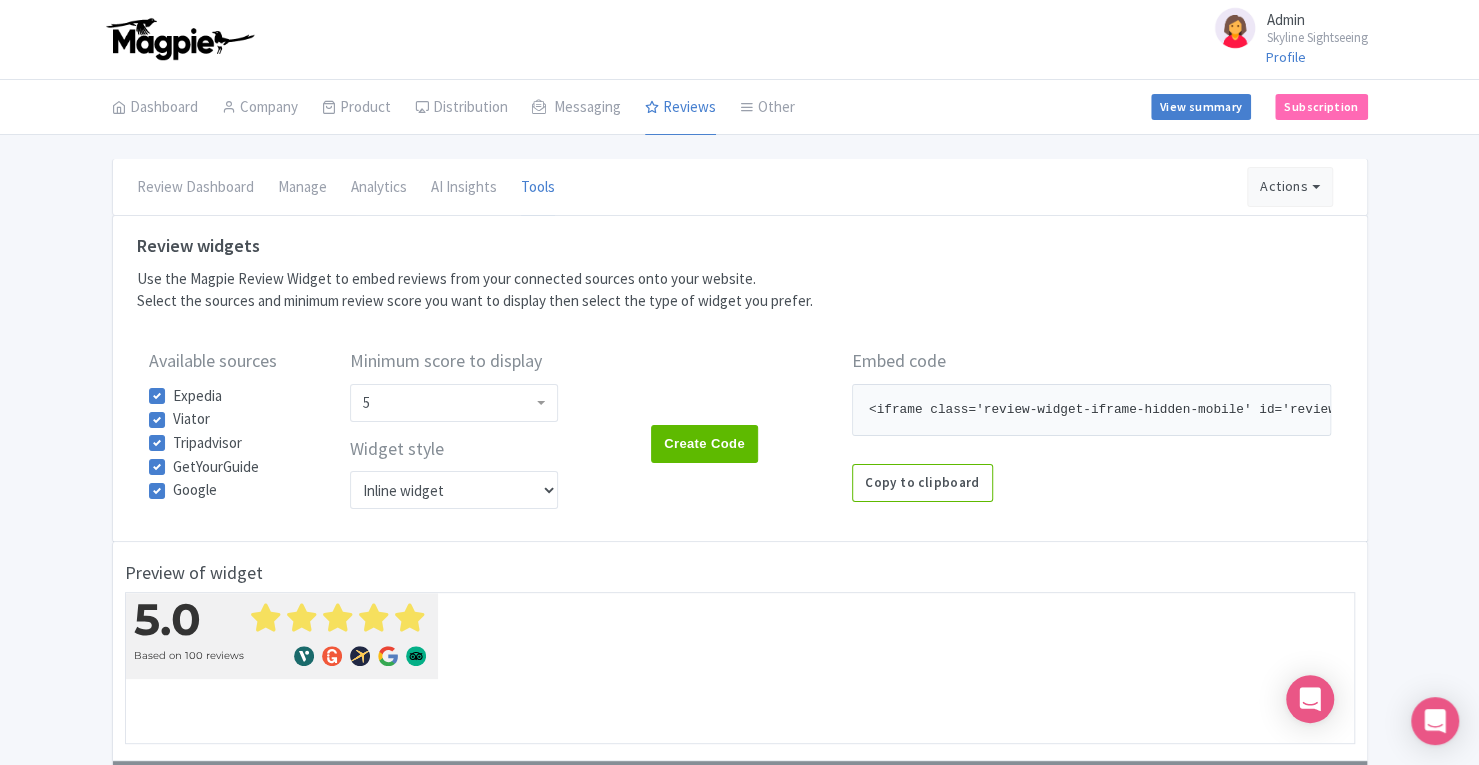 scroll, scrollTop: 0, scrollLeft: 0, axis: both 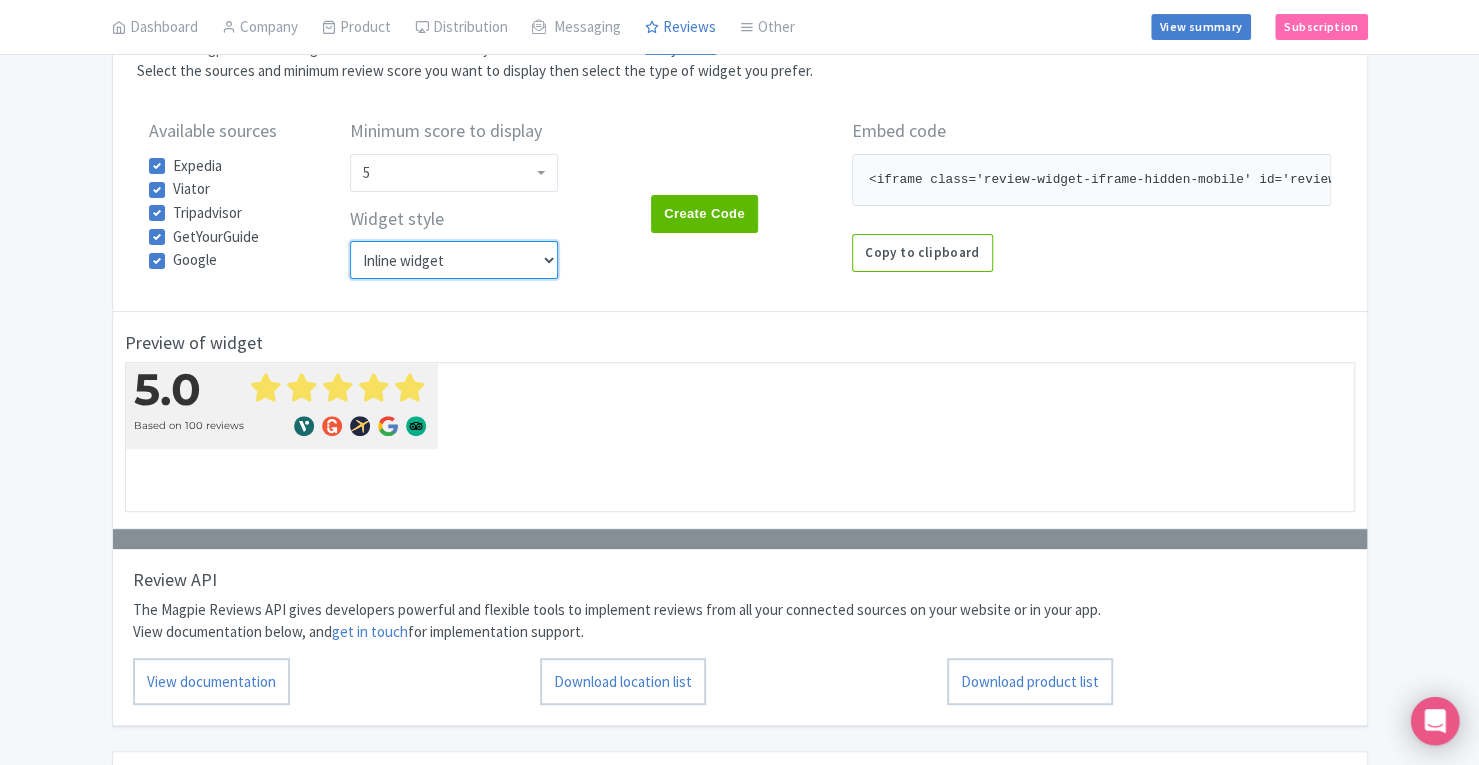 click on "Inline widget
Floating widget
Regular widget
Carousel widget
Pros/Cons widget" at bounding box center [454, 260] 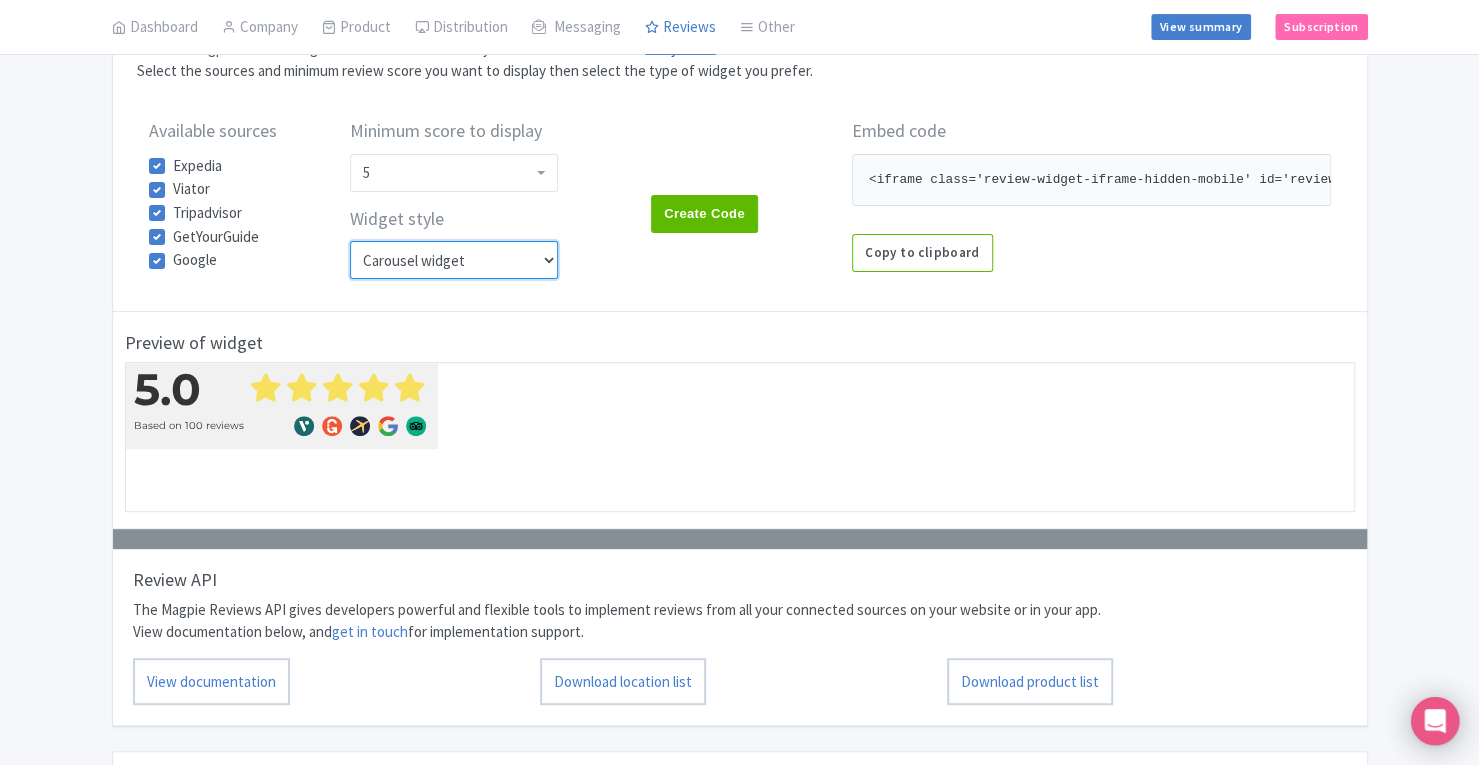 click on "Inline widget
Floating widget
Regular widget
Carousel widget
Pros/Cons widget" at bounding box center [454, 260] 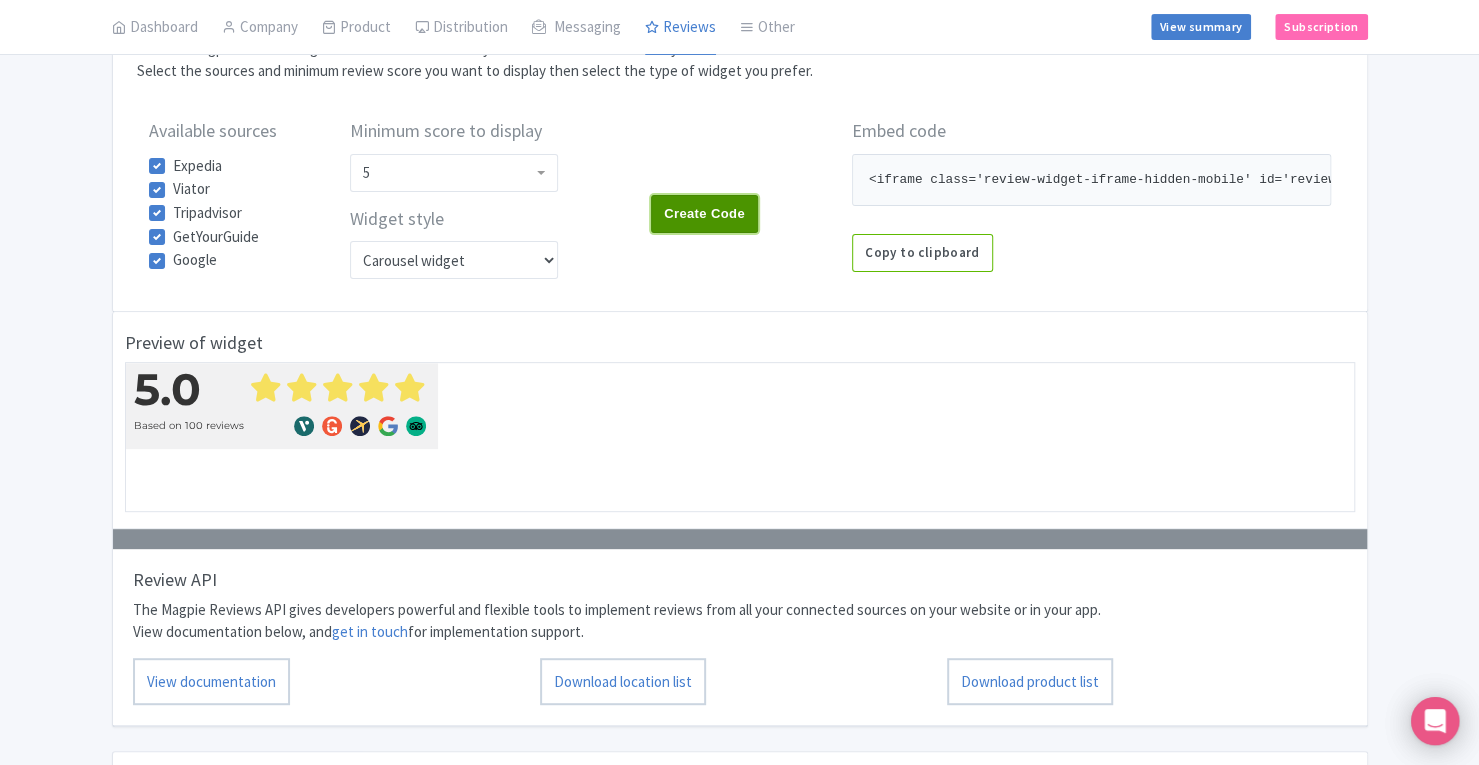 click on "Create Code" at bounding box center (704, 214) 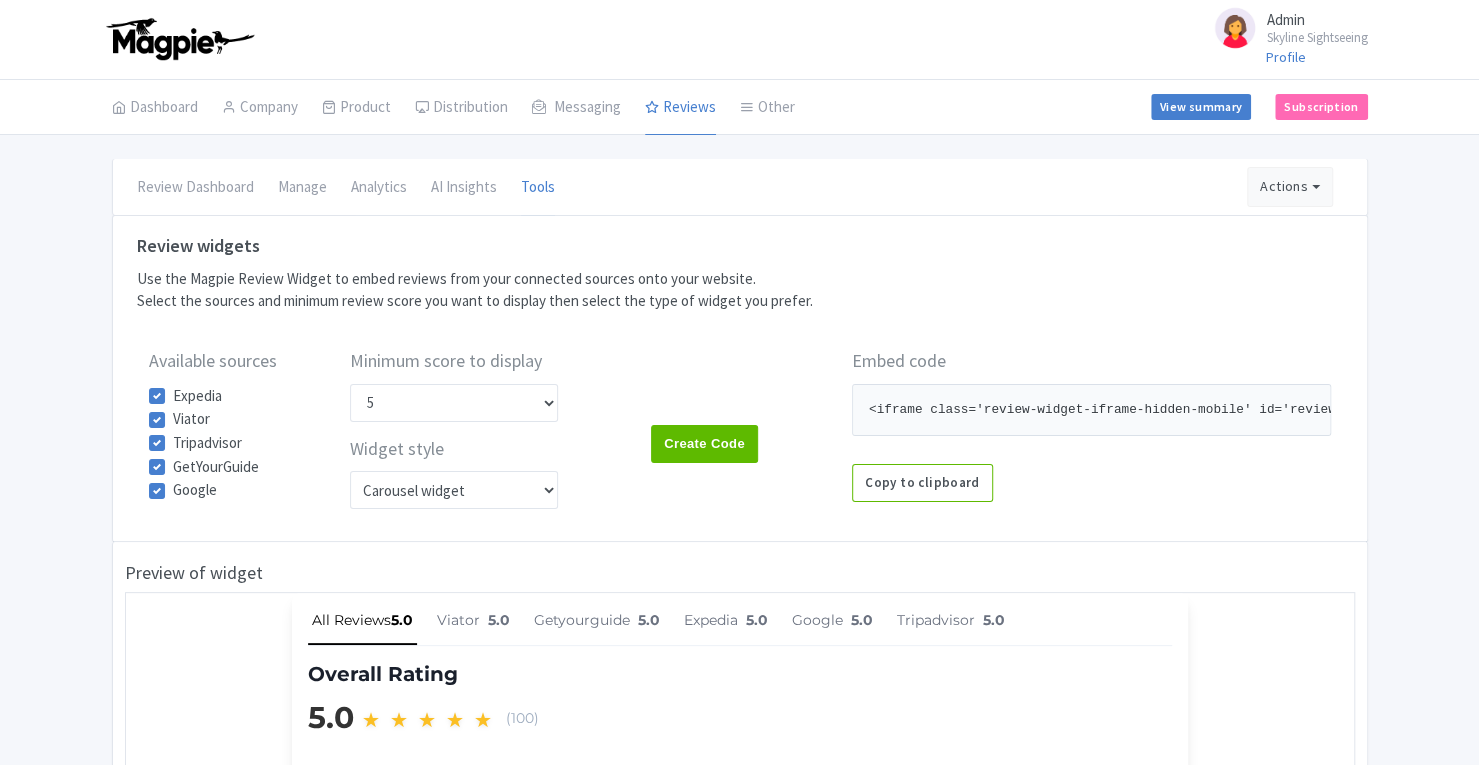 scroll, scrollTop: 0, scrollLeft: 0, axis: both 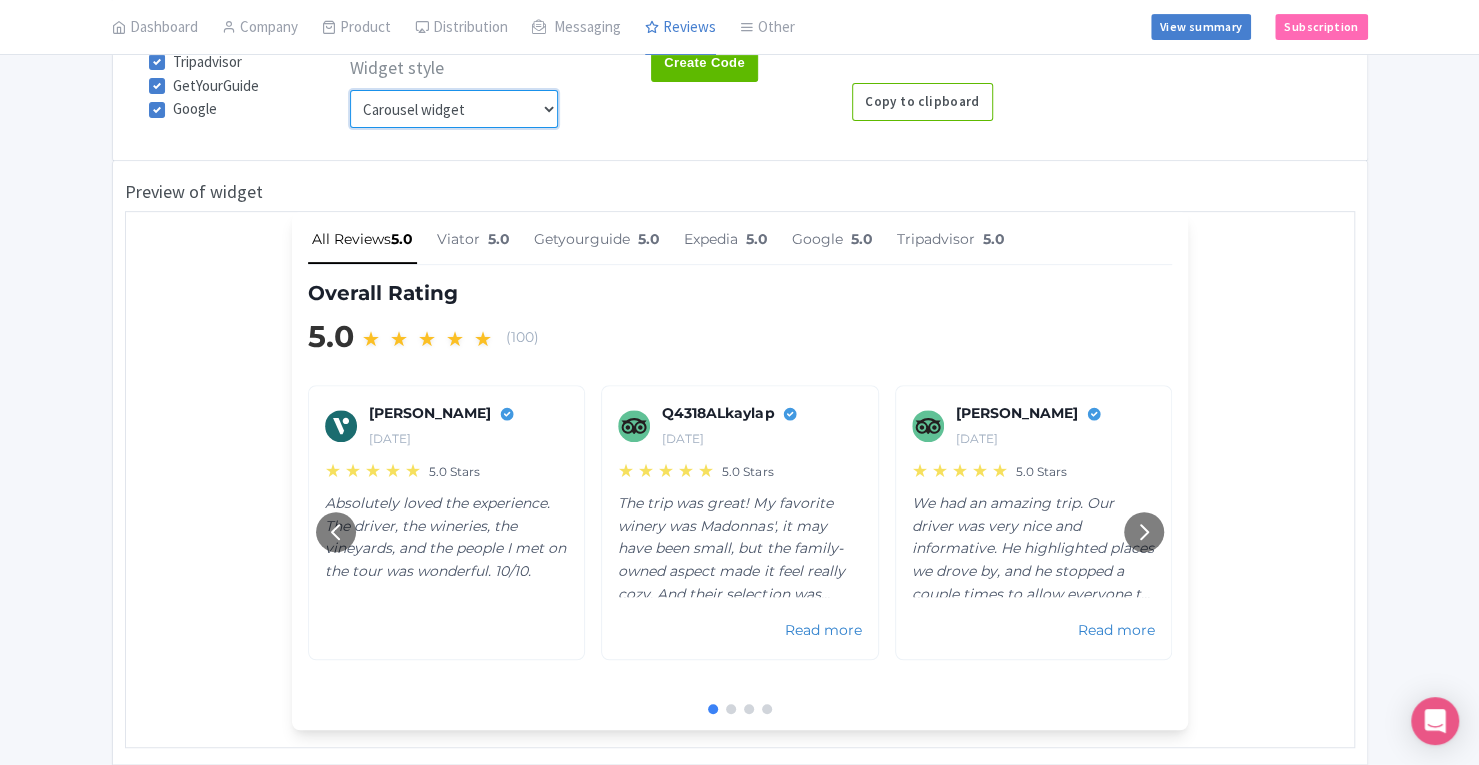 click on "Inline widget
Floating widget
Regular widget
Carousel widget
Pros/Cons widget" at bounding box center [454, 109] 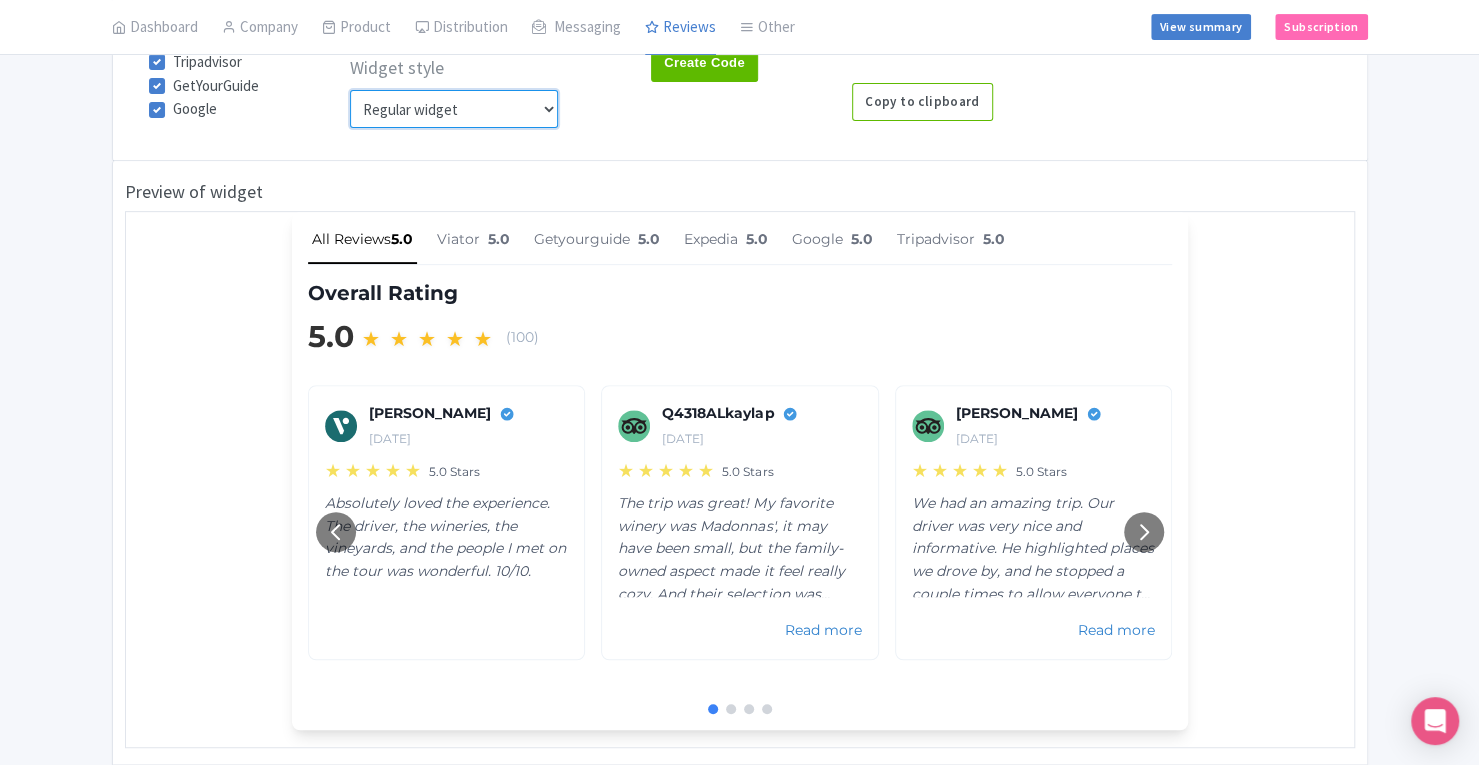 click on "Inline widget
Floating widget
Regular widget
Carousel widget
Pros/Cons widget" at bounding box center [454, 109] 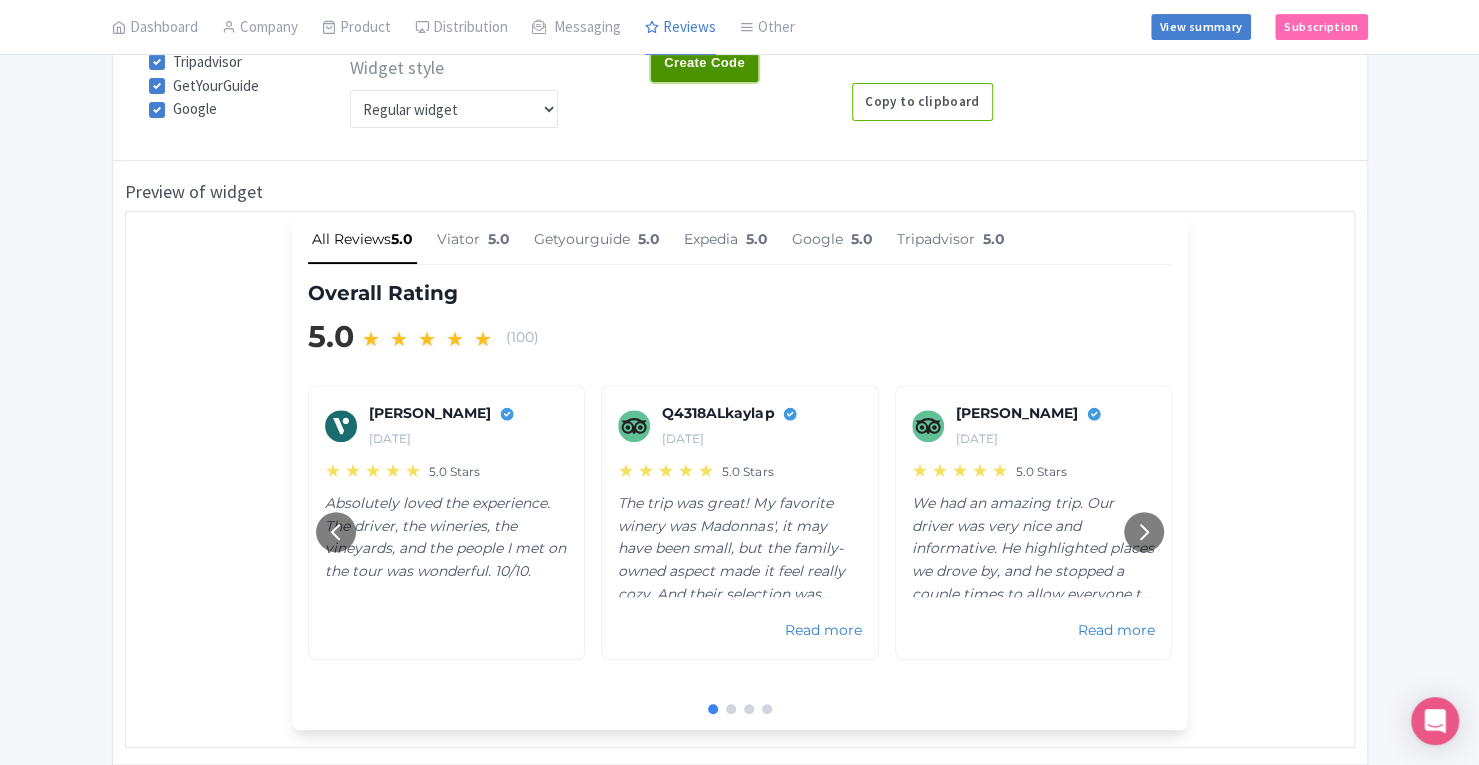 click on "Create Code" at bounding box center (704, 63) 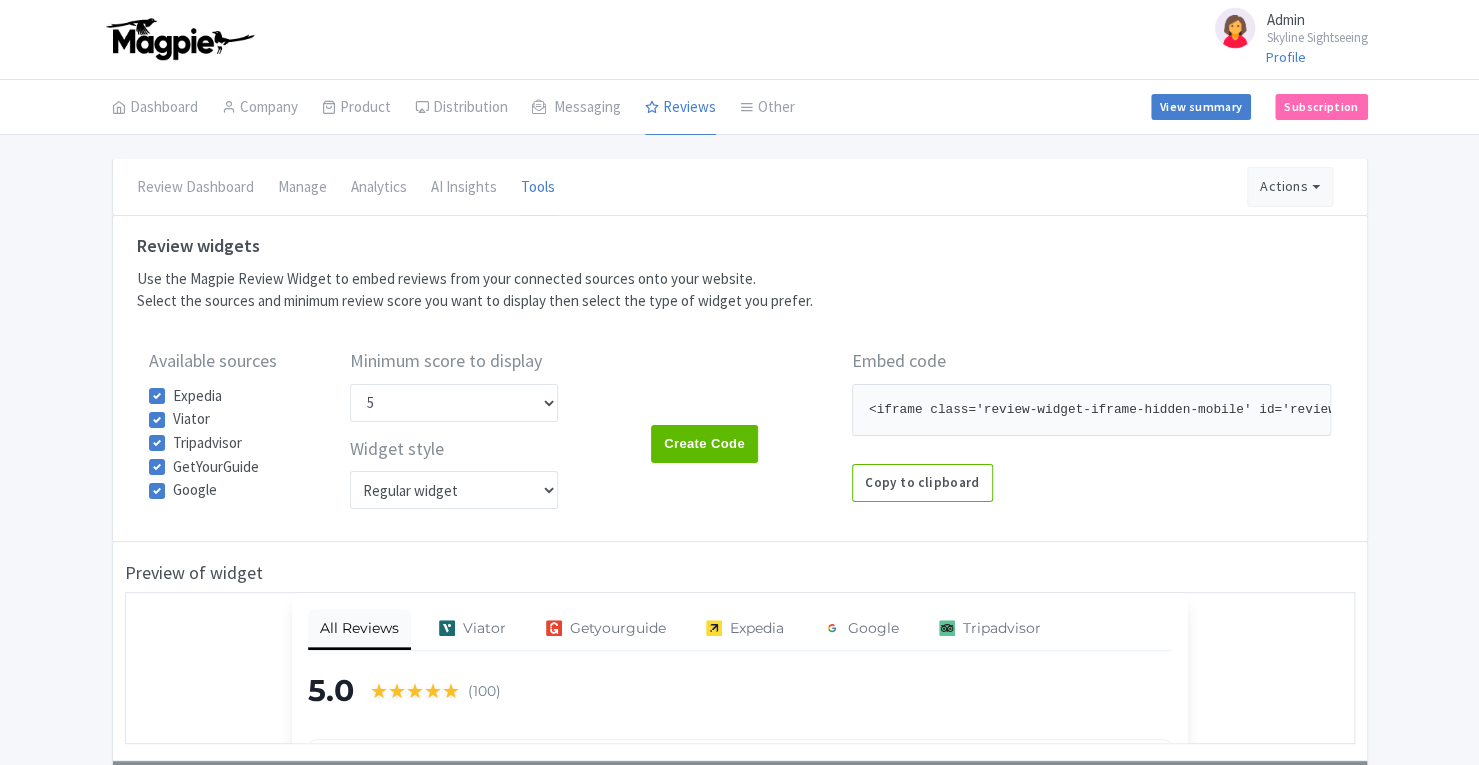 scroll, scrollTop: 0, scrollLeft: 0, axis: both 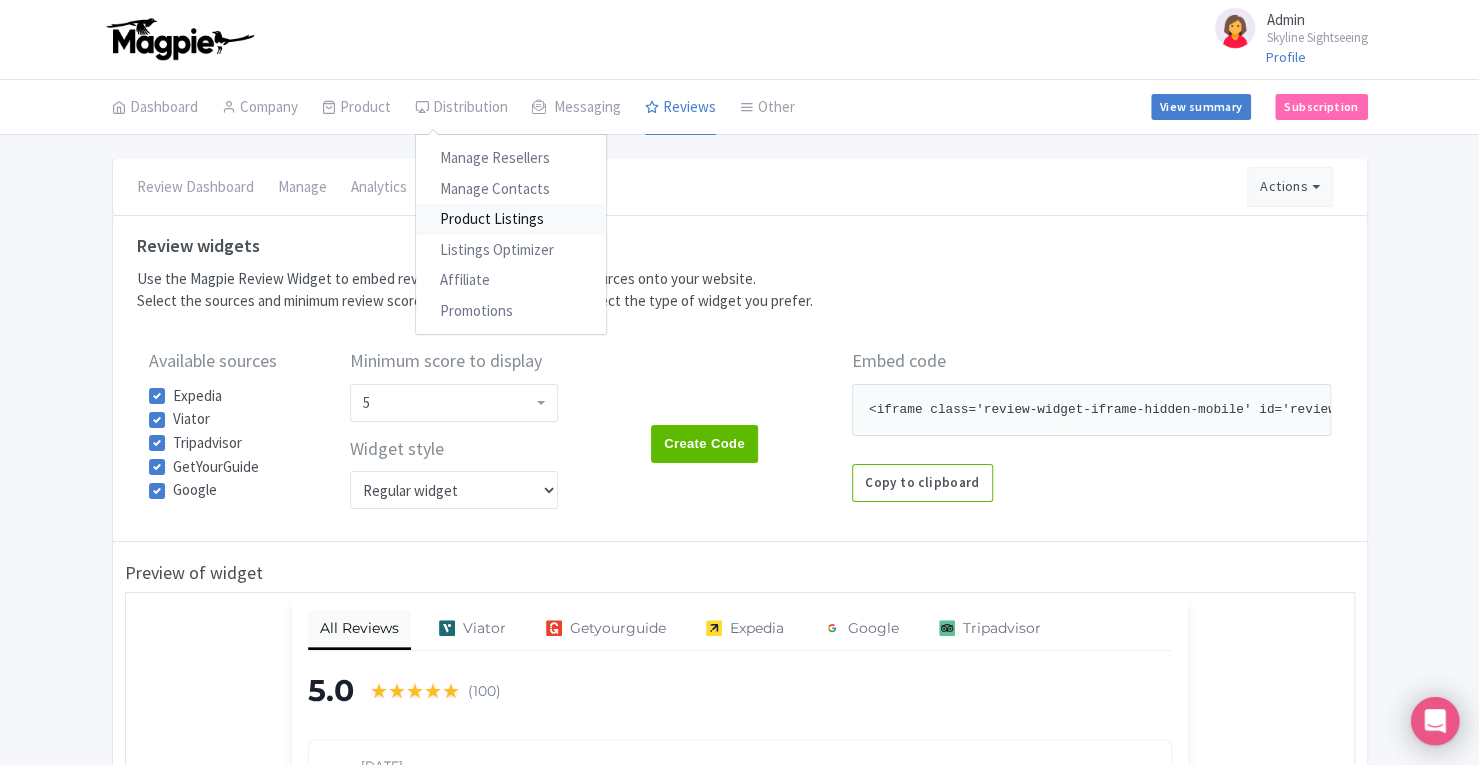 click on "Product Listings" at bounding box center (511, 219) 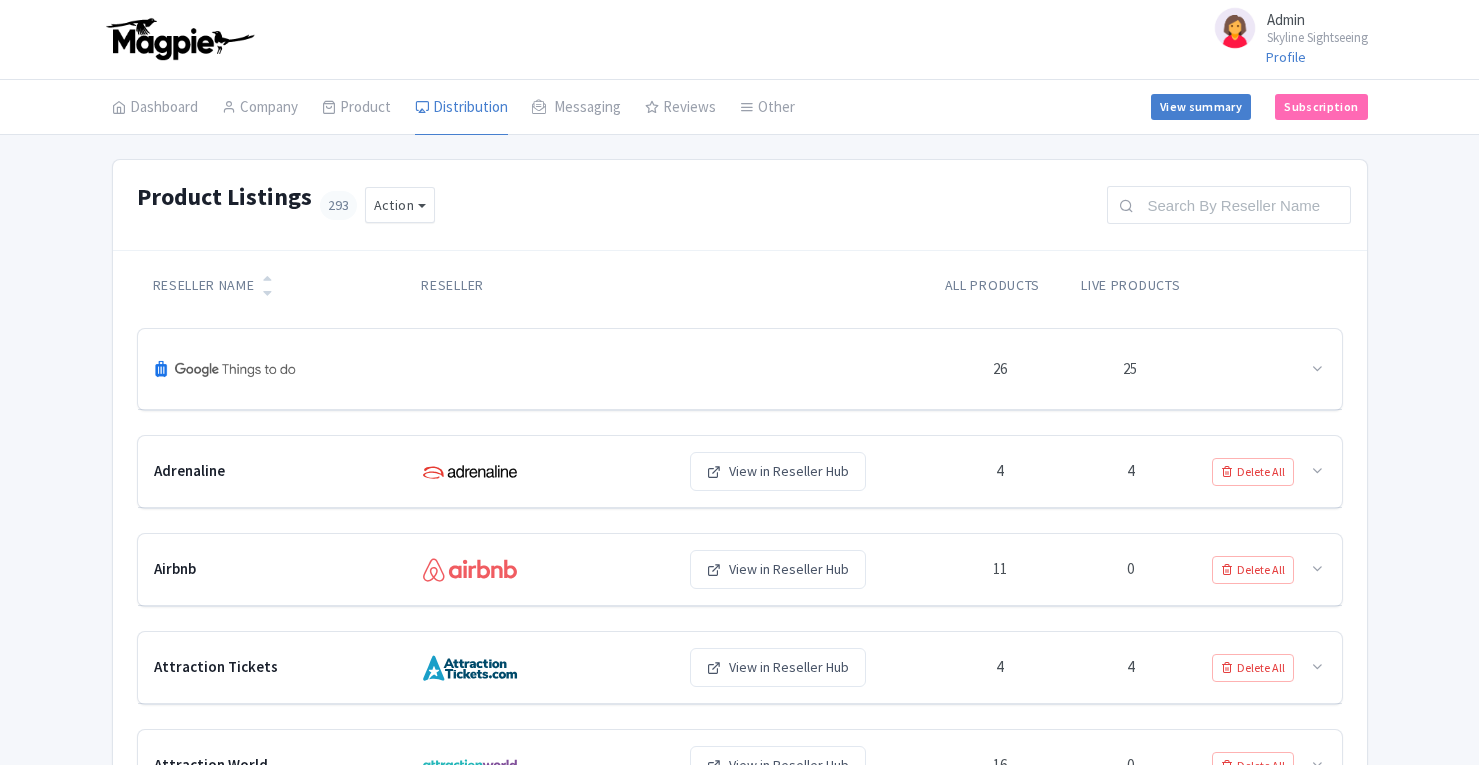 scroll, scrollTop: 0, scrollLeft: 0, axis: both 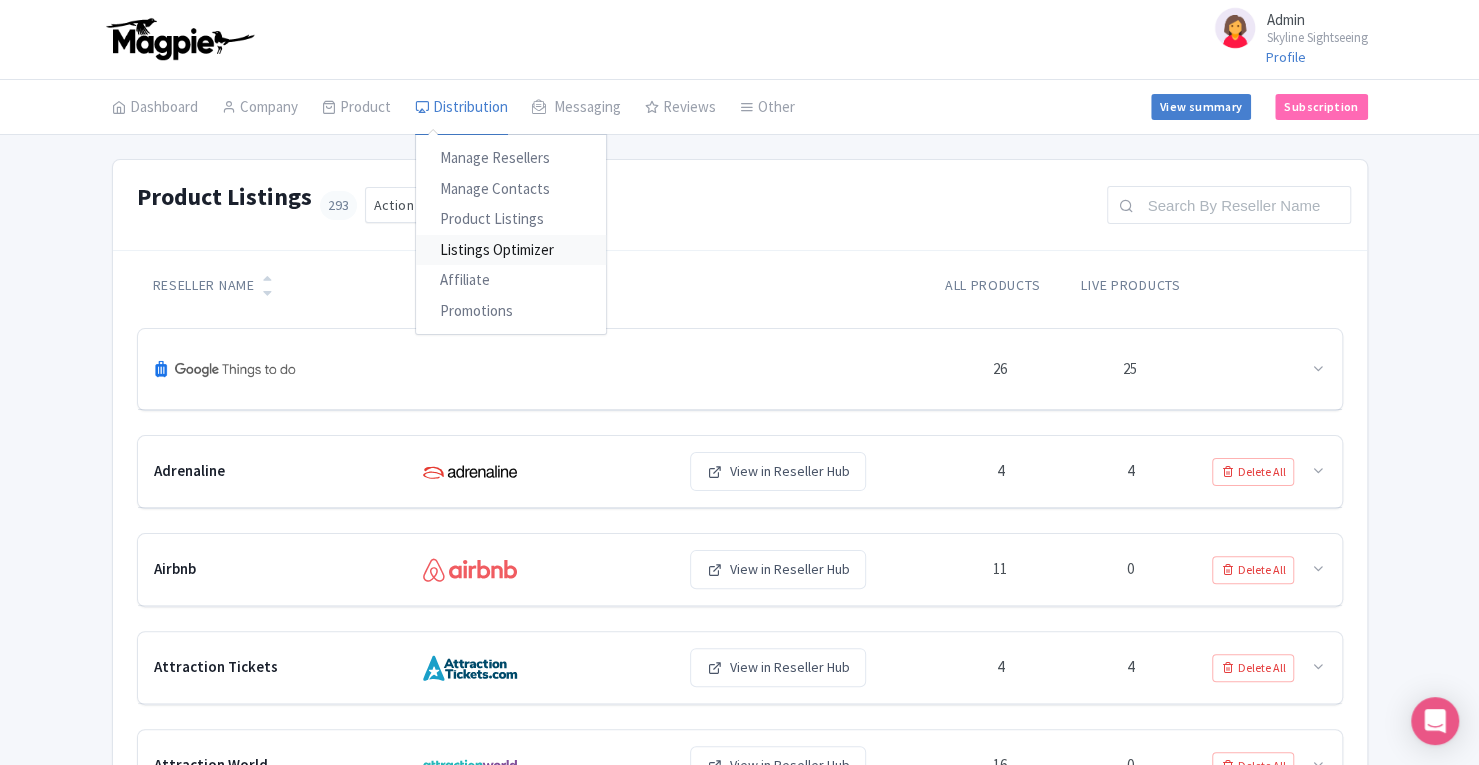 click on "Listings Optimizer" at bounding box center (511, 250) 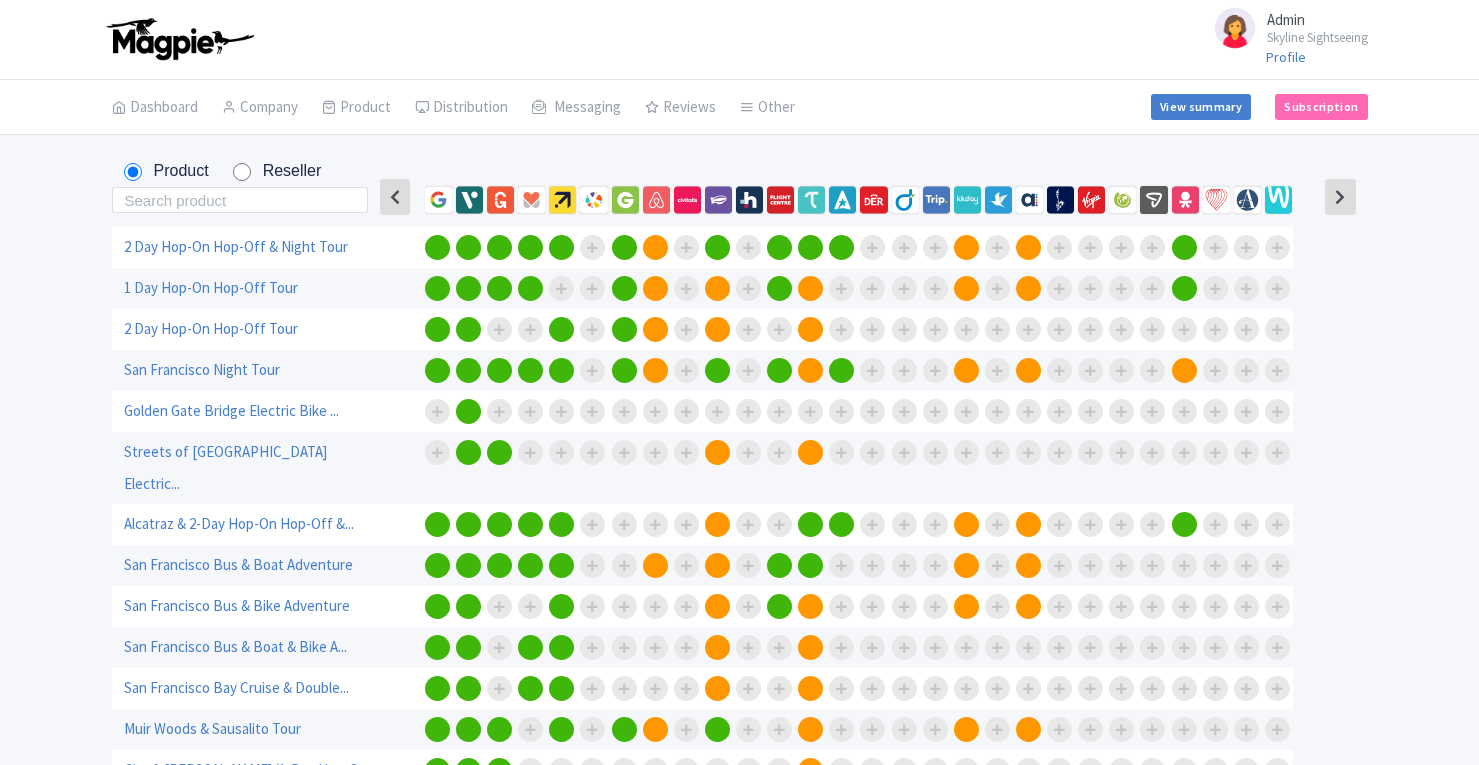 scroll, scrollTop: 0, scrollLeft: 0, axis: both 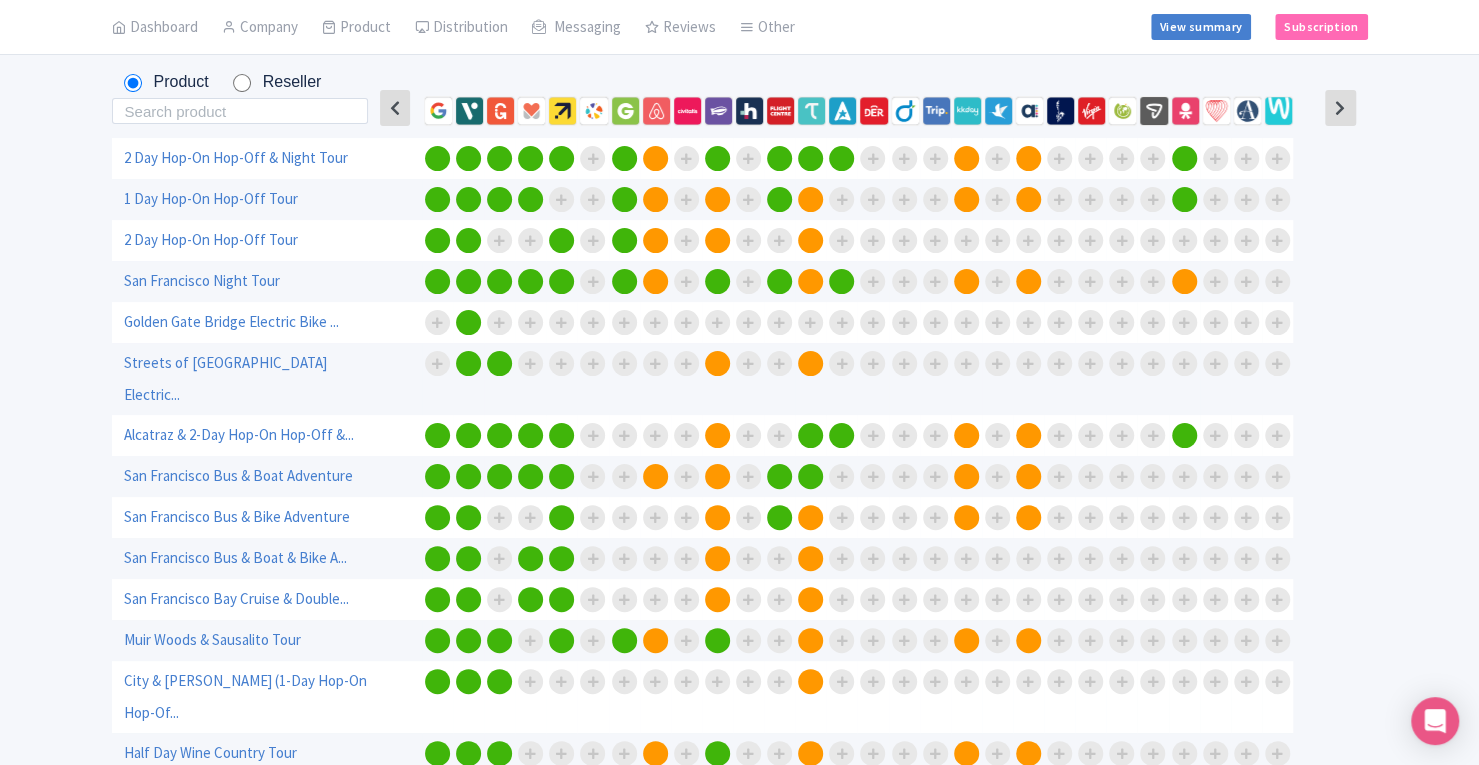 click at bounding box center (841, 281) 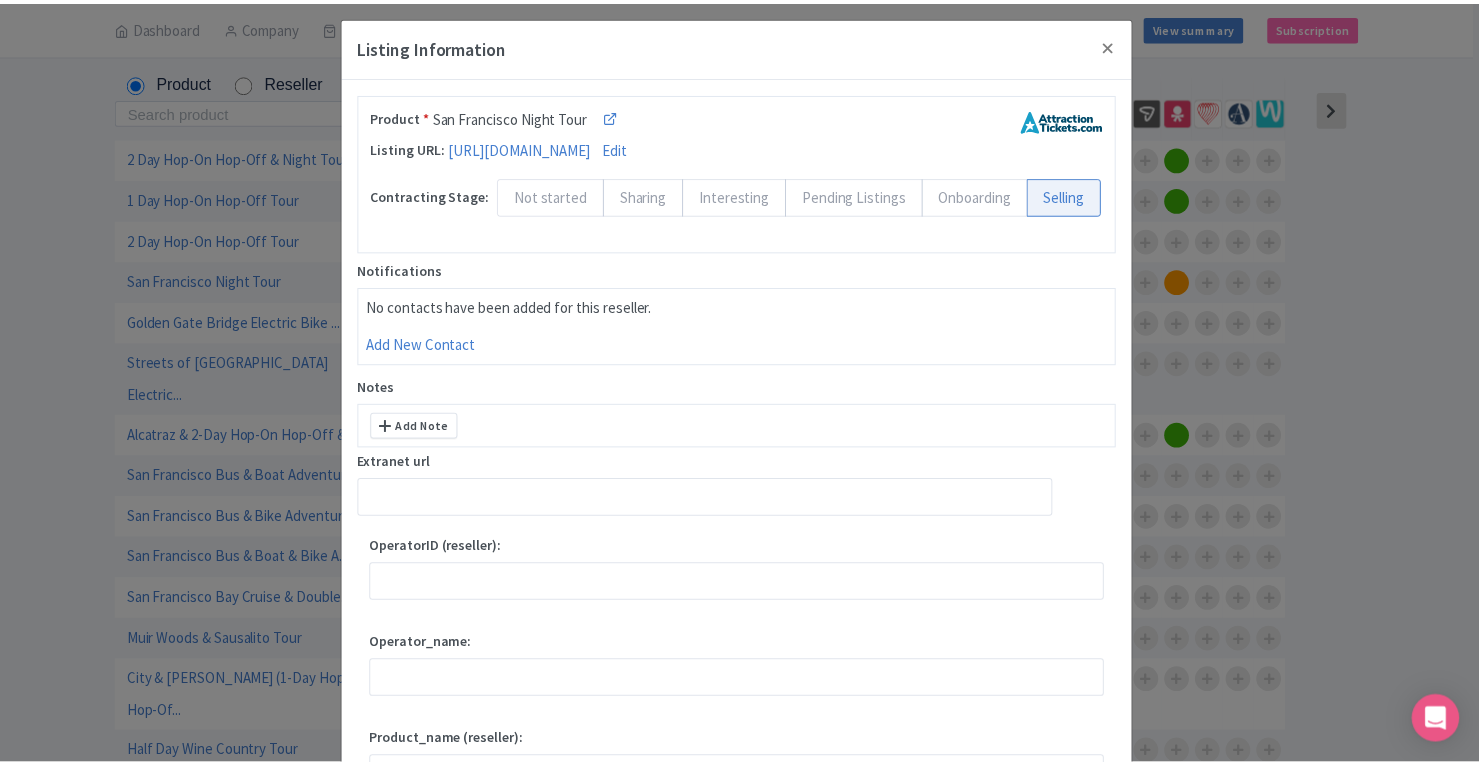 scroll, scrollTop: 5, scrollLeft: 0, axis: vertical 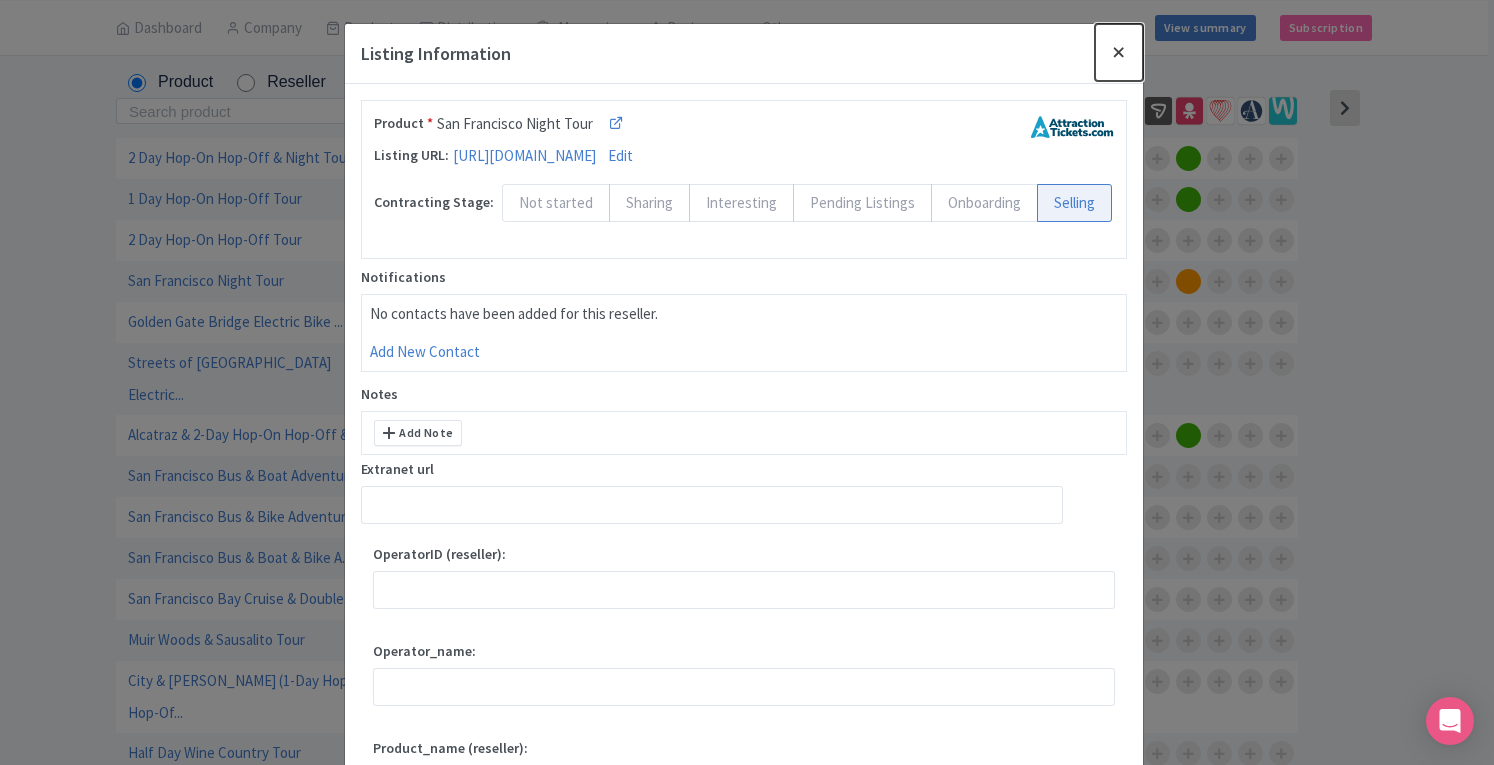 click at bounding box center (1119, 52) 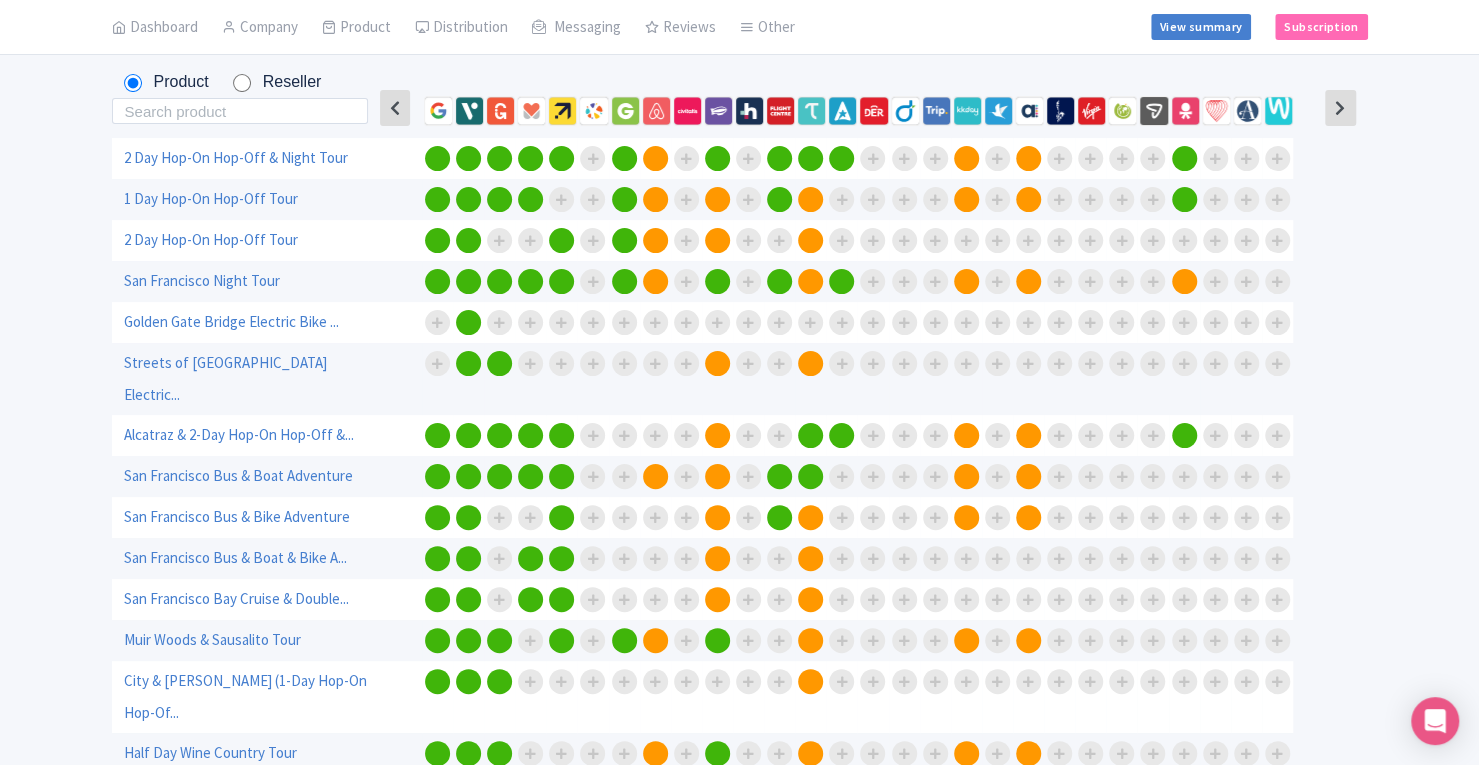 click at bounding box center [686, 241] 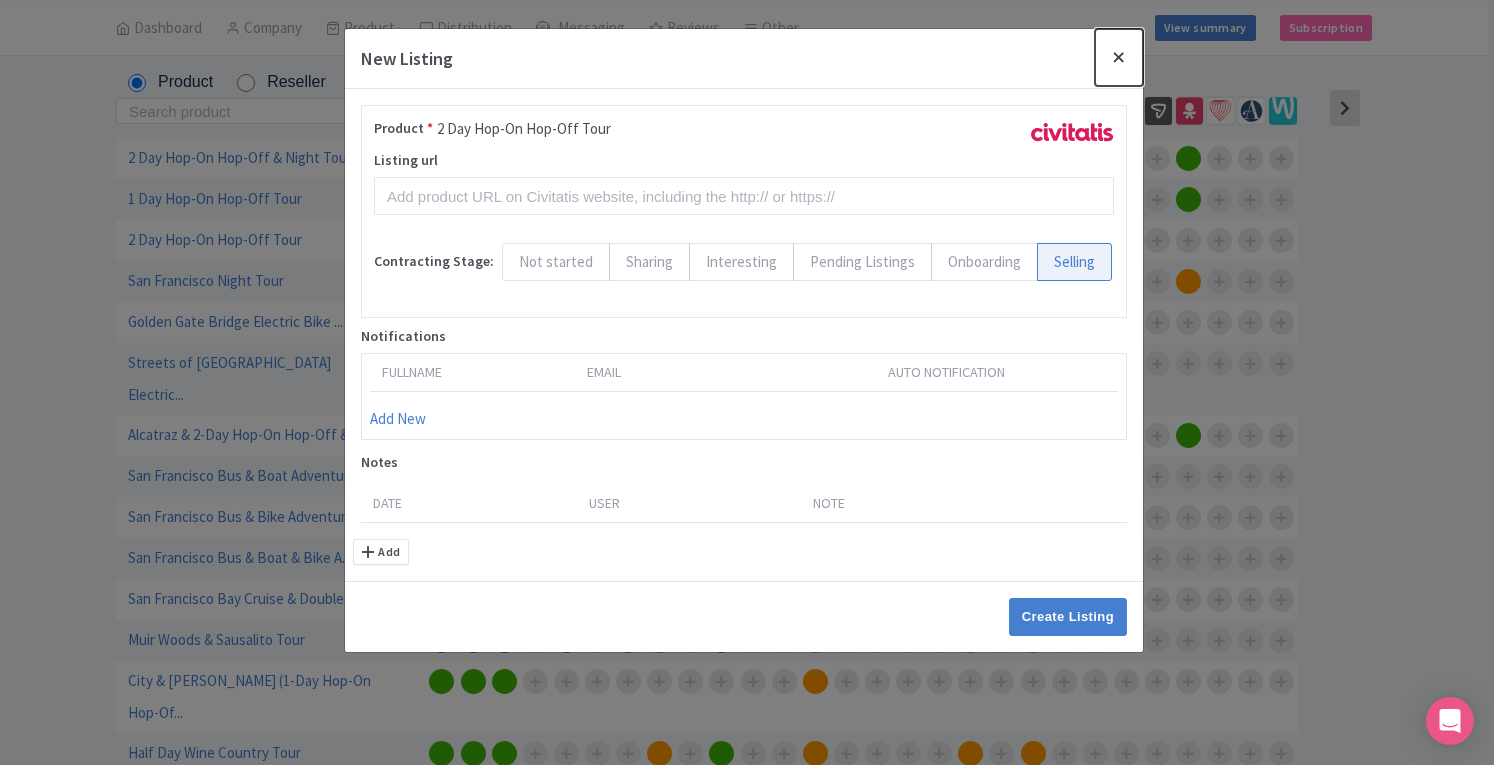 click at bounding box center [1119, 57] 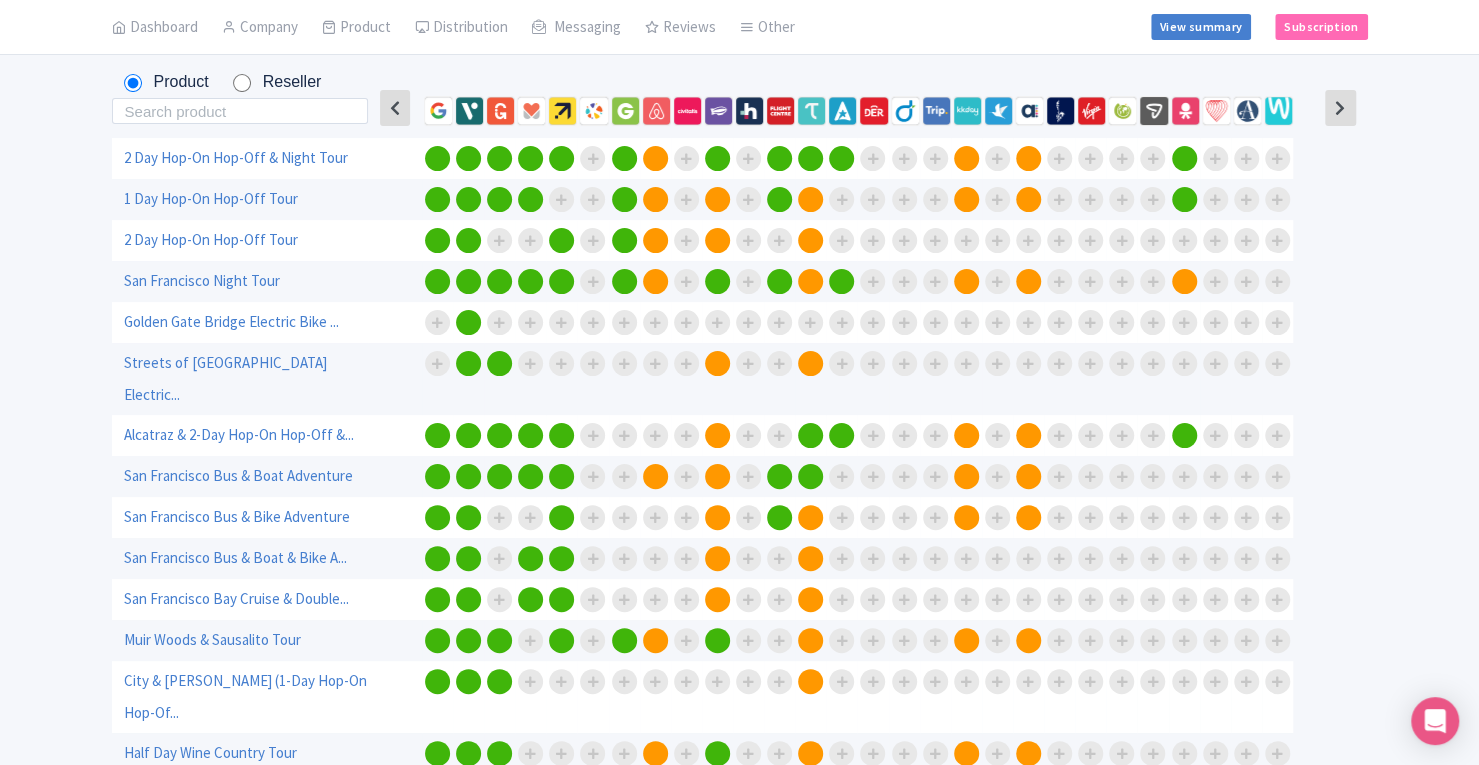 click at bounding box center [748, 436] 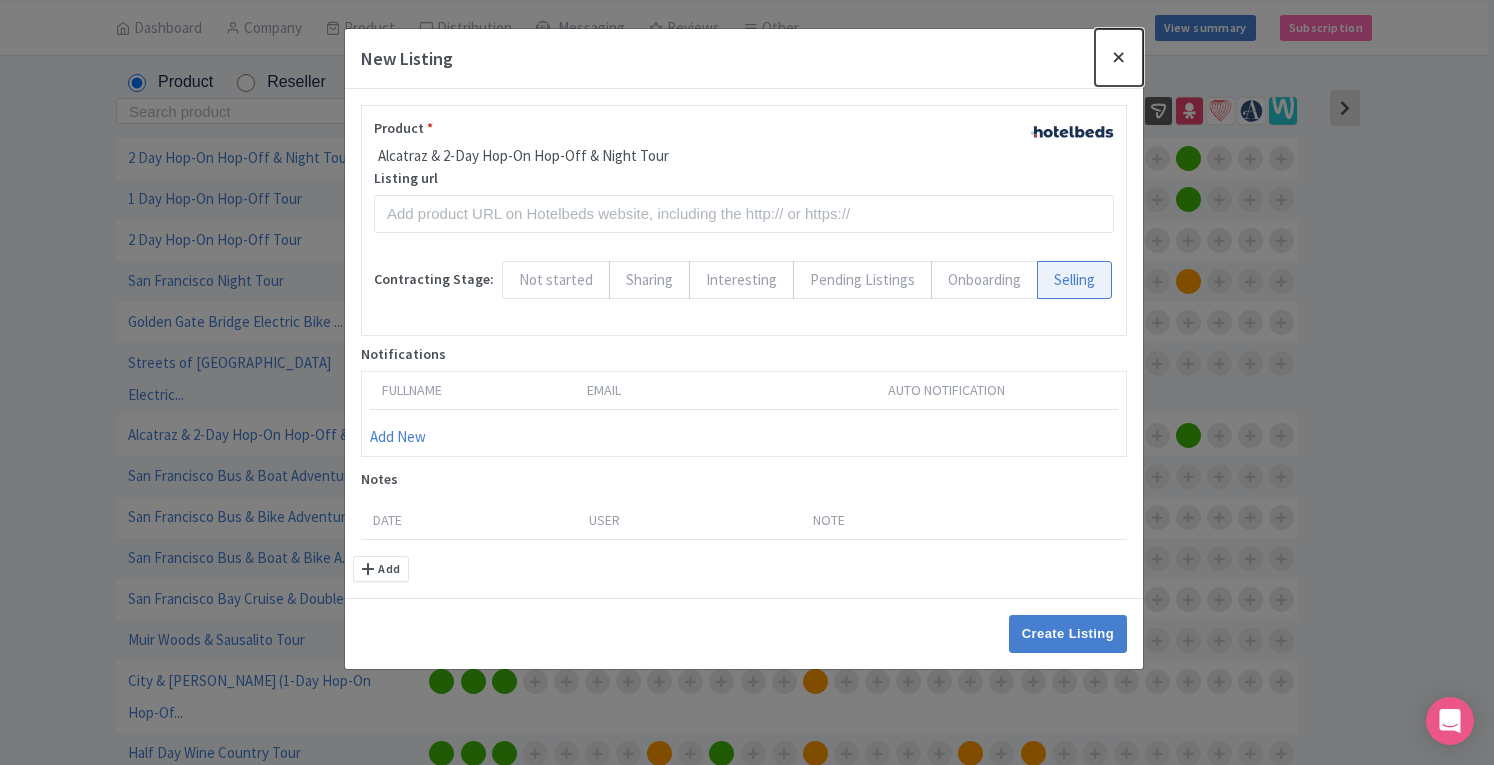 click at bounding box center (1119, 57) 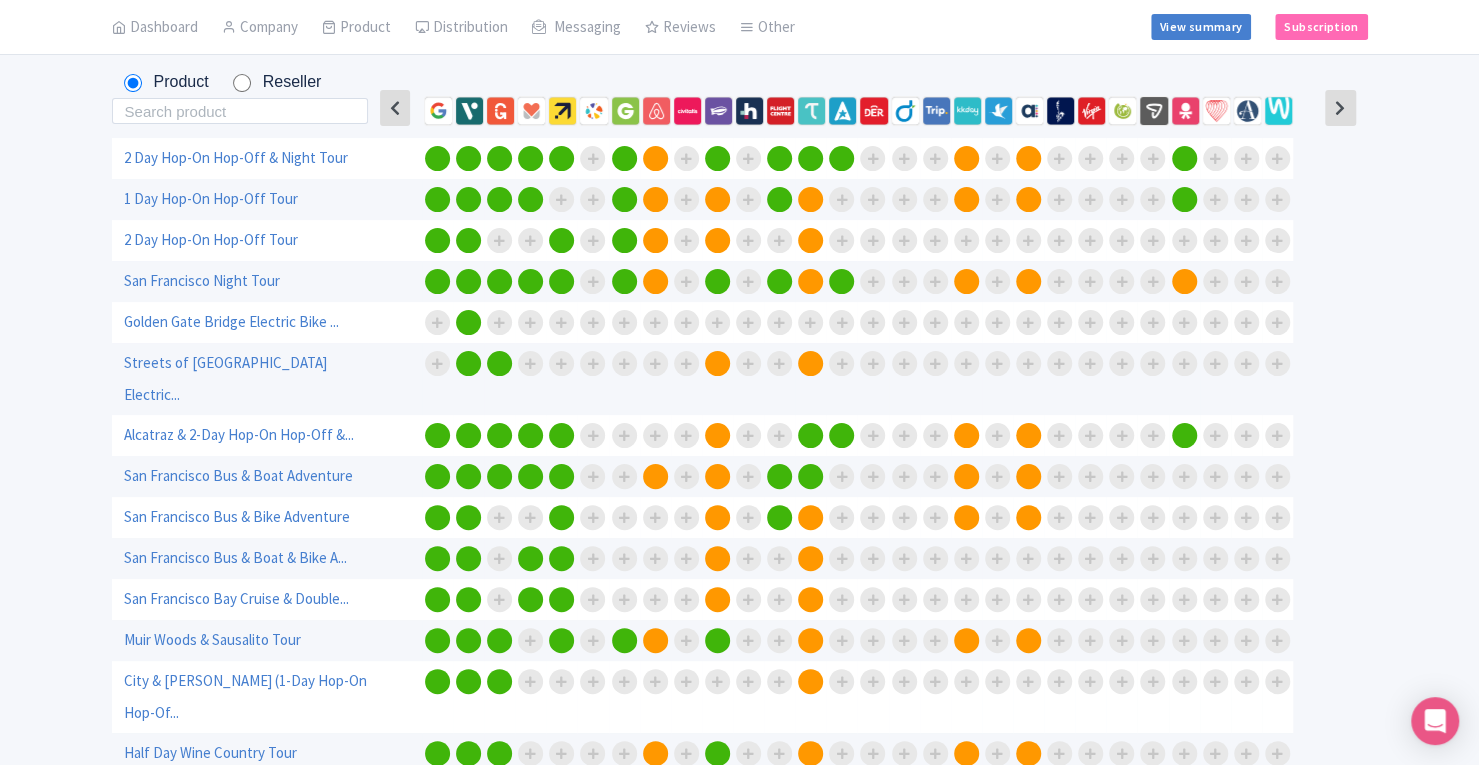 click at bounding box center (1028, 281) 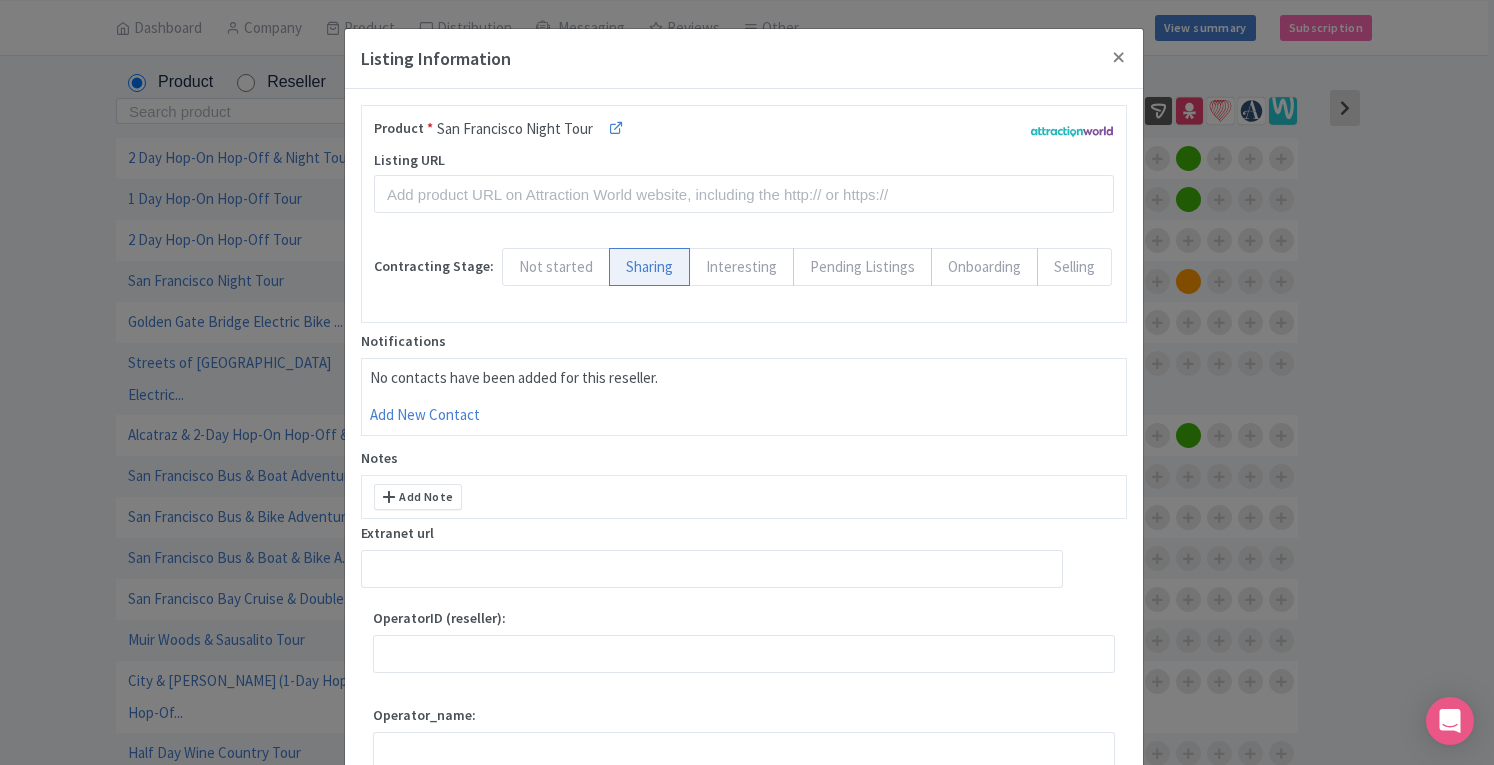 click on "Listing Information
grid_listing
Account
Product
Product   *
San Francisco Night Tour
Listing URL
Default
Contracting Stage:
Not started
Sharing
Interesting
Pending Listings
Onboarding
Selling
Notifications
No contacts have been added for this reseller.
Add New Contact
Notes
Date
User
Note
Add Note
Extranet url
OperatorID (reseller):
Operator_name:
Product_name (reseller):
API_key:
Short-code:
Additional_info:
Delete Listing
Update Listing" at bounding box center [747, 382] 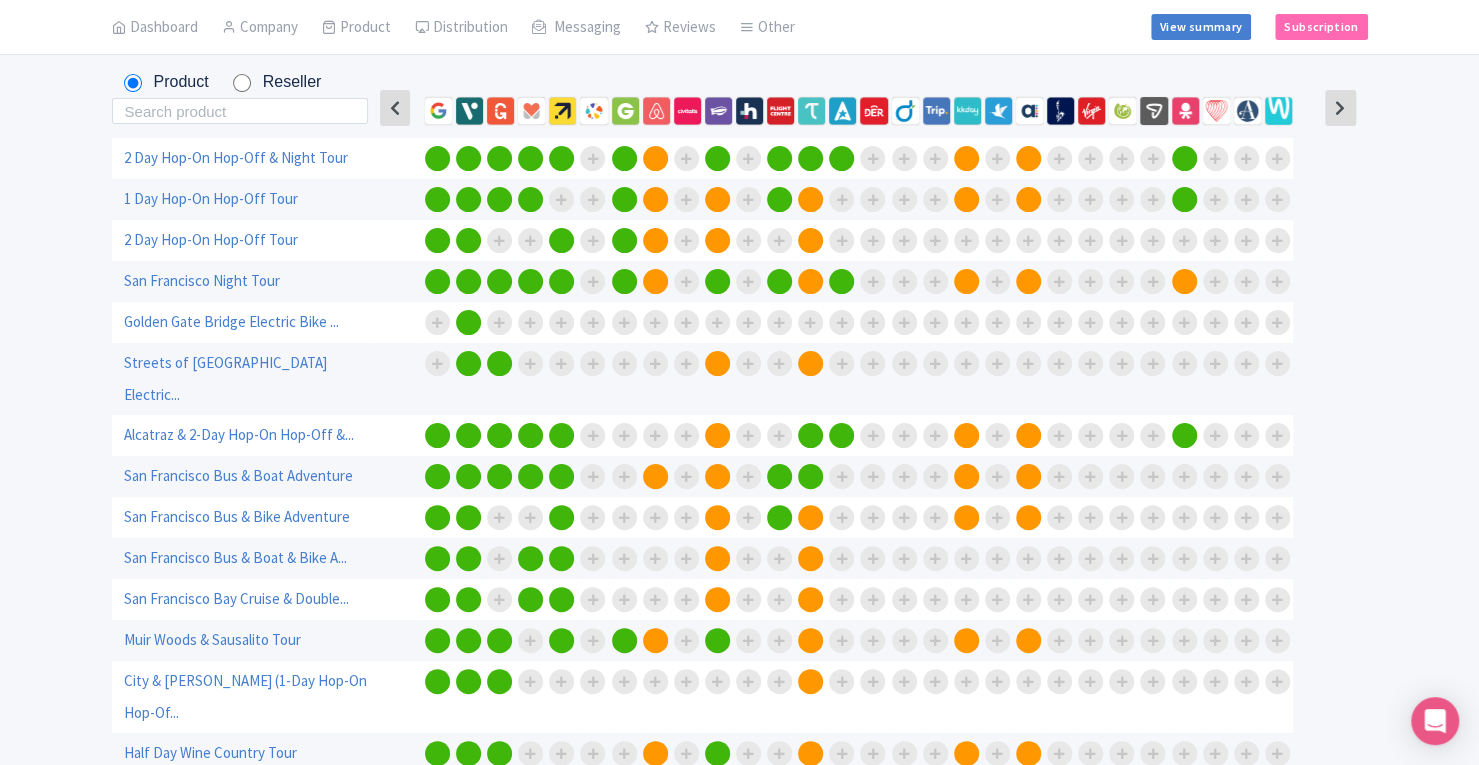 click at bounding box center [904, 363] 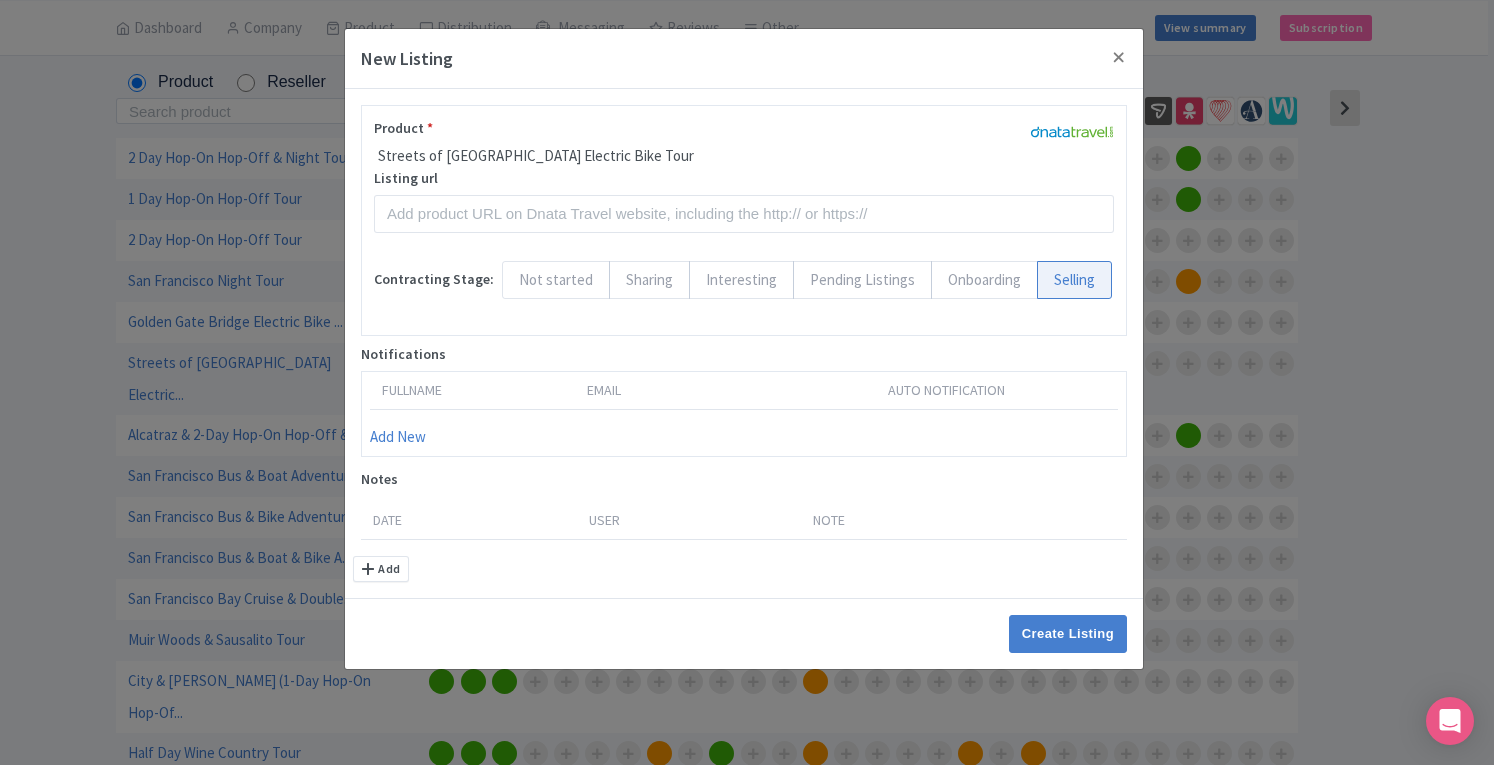 click on "New Listing
grid_listing
Account
Product
Product   *
Streets of [GEOGRAPHIC_DATA] Electric Bike Tour
Listing url
Default
Contracting Stage:
Not started
Sharing
Interesting
Pending Listings
Onboarding
Selling
Notifications
Fullname
Email
Auto notification
Add New
Notes
Date
User
Note
Add
Create Listing" at bounding box center (747, 382) 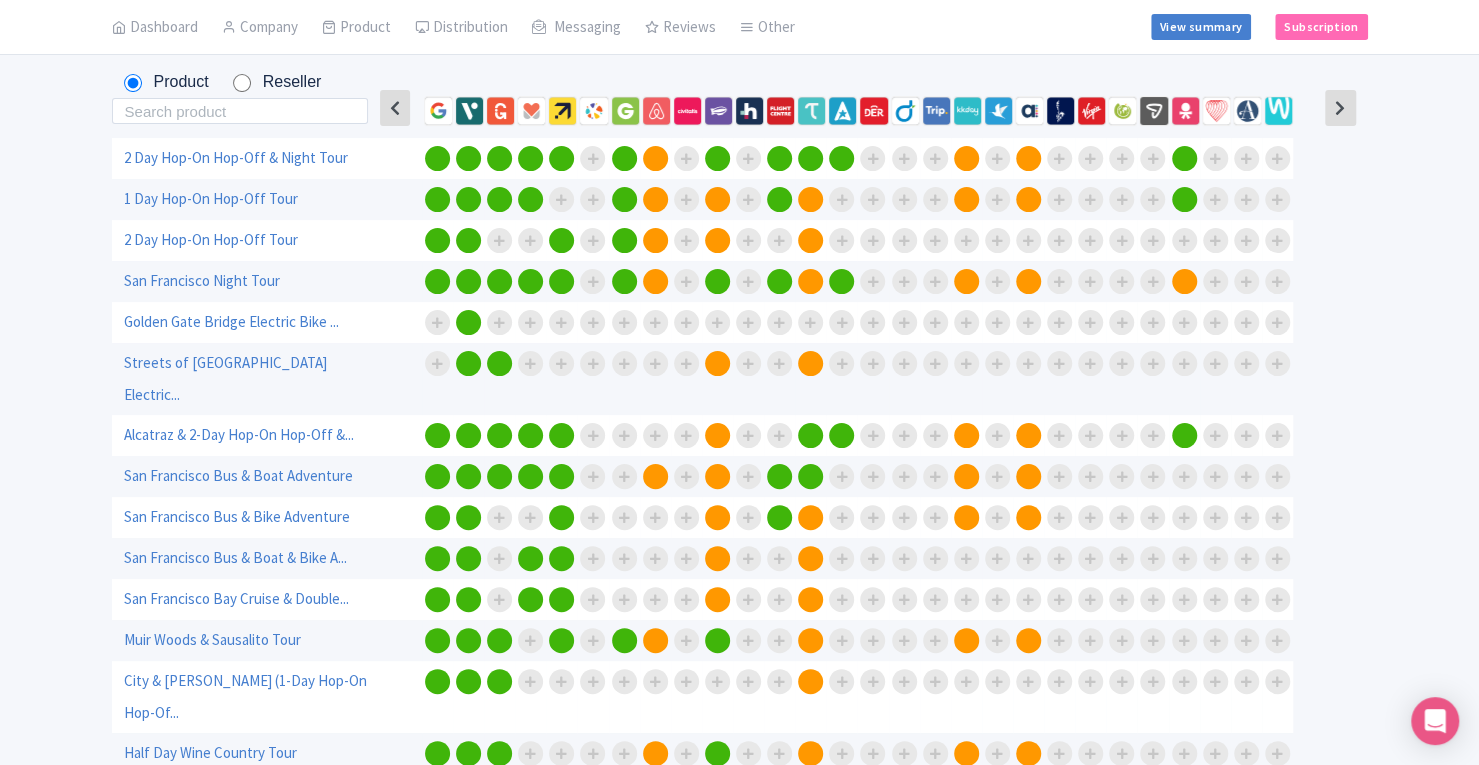 click at bounding box center [468, 240] 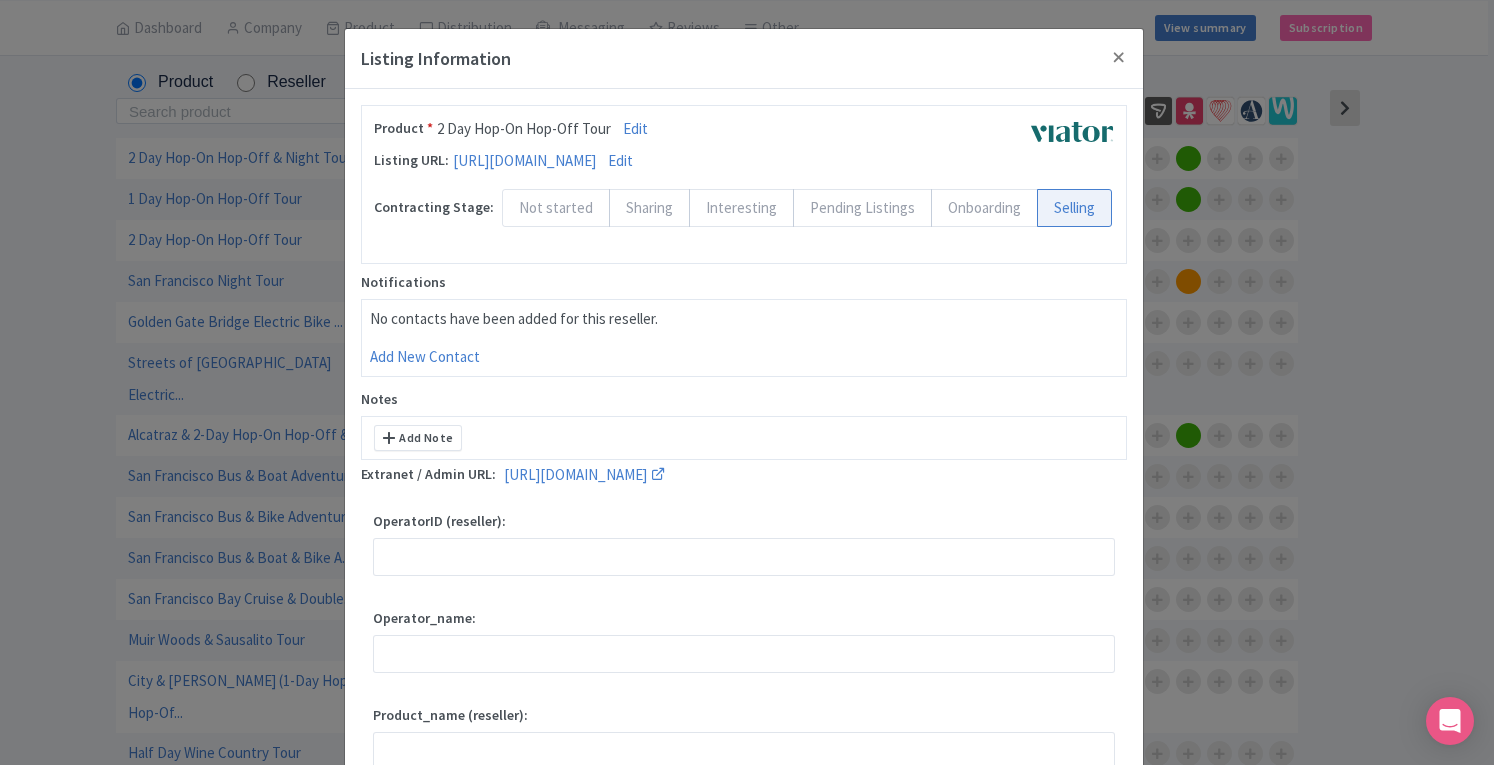 click on "Listing Information
Product   *
2 Day Hop-On Hop-Off Tour
Edit
Listing URL:
[URL][DOMAIN_NAME]
Edit
Default
Contracting Stage:
Not started
Sharing
Interesting
Pending Listings
Onboarding
Selling
Notifications
No contacts have been added for this reseller.
Add New Contact
Notes
Date
User
Note
Add Note
Extranet / Admin URL:
[URL][DOMAIN_NAME]
OperatorID (reseller):
Operator_name:
Product_name (reseller):
API_key:
Short-code:
Additional_info:
Delete Listing
Update Listing" at bounding box center [747, 382] 